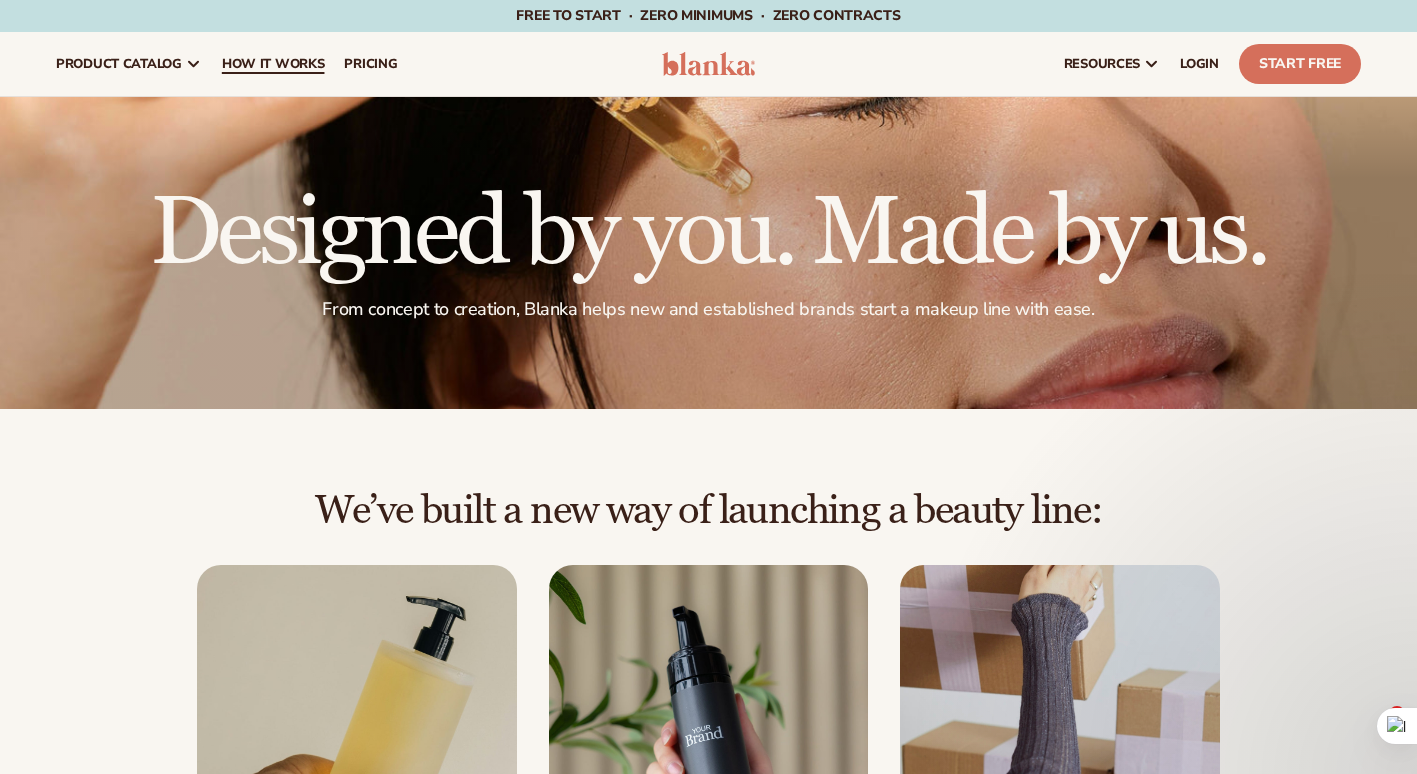 scroll, scrollTop: 0, scrollLeft: 0, axis: both 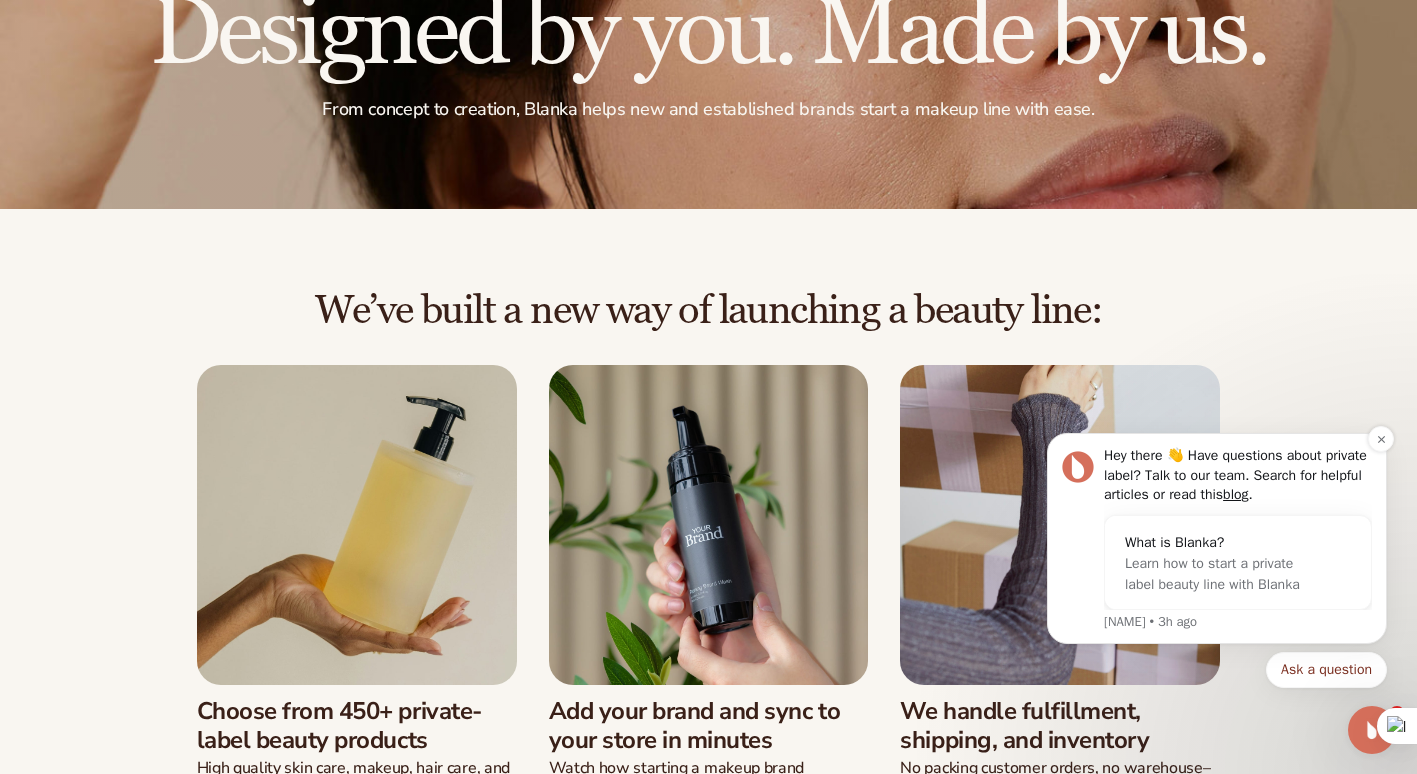 click on "Hey there 👋 Have questions about private label? Talk to our team. Search for helpful articles or read this  blog .   What is Blanka? Learn how to start a private label beauty line with Blanka Lee • 3h ago" at bounding box center (1217, 538) 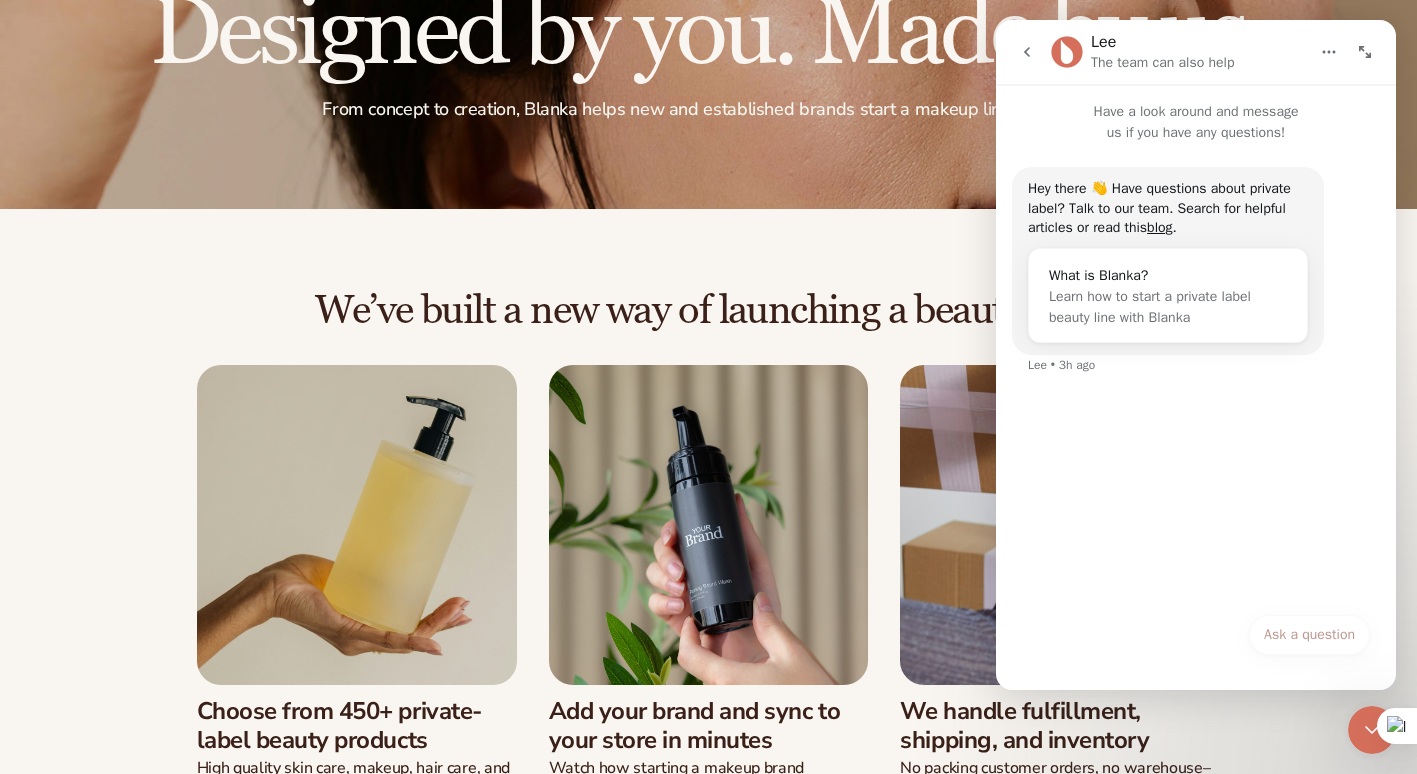 scroll, scrollTop: 0, scrollLeft: 0, axis: both 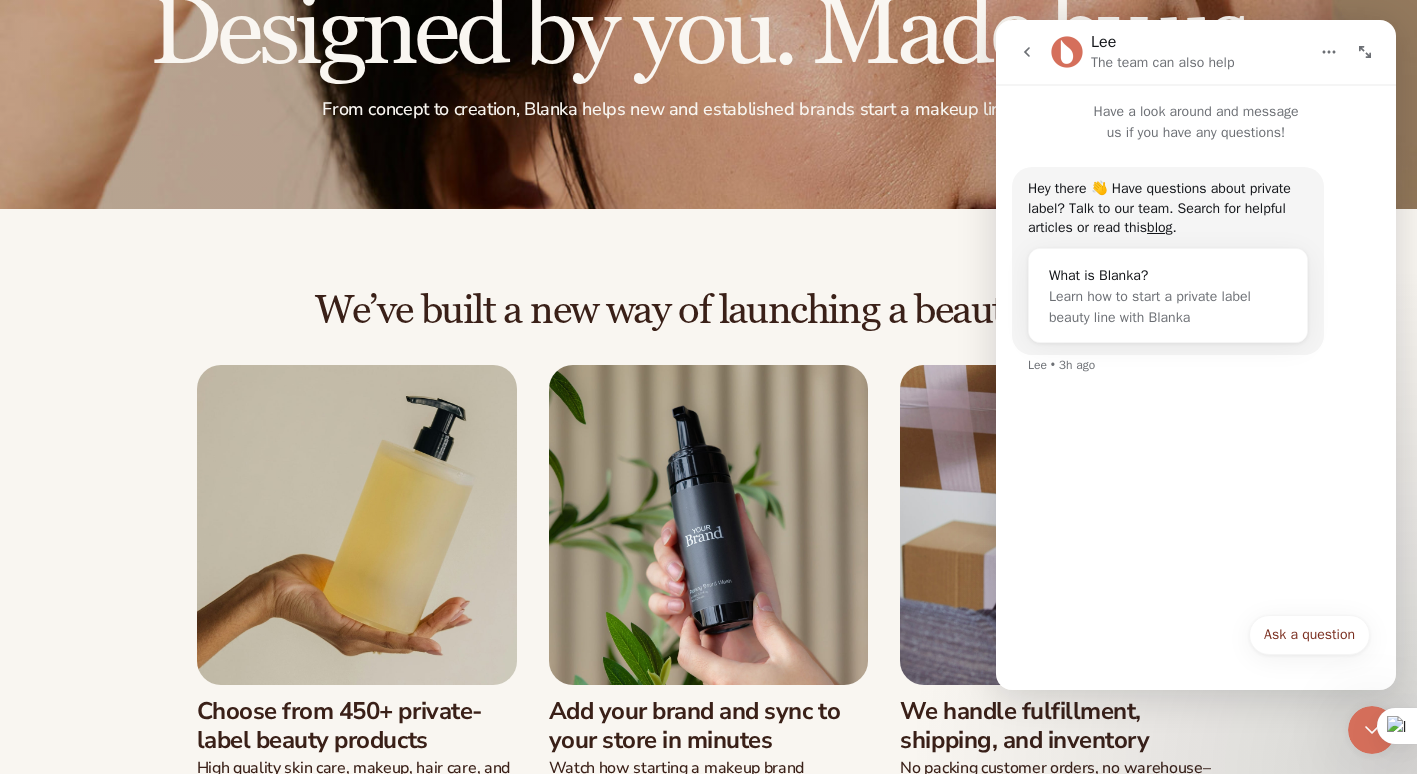 click 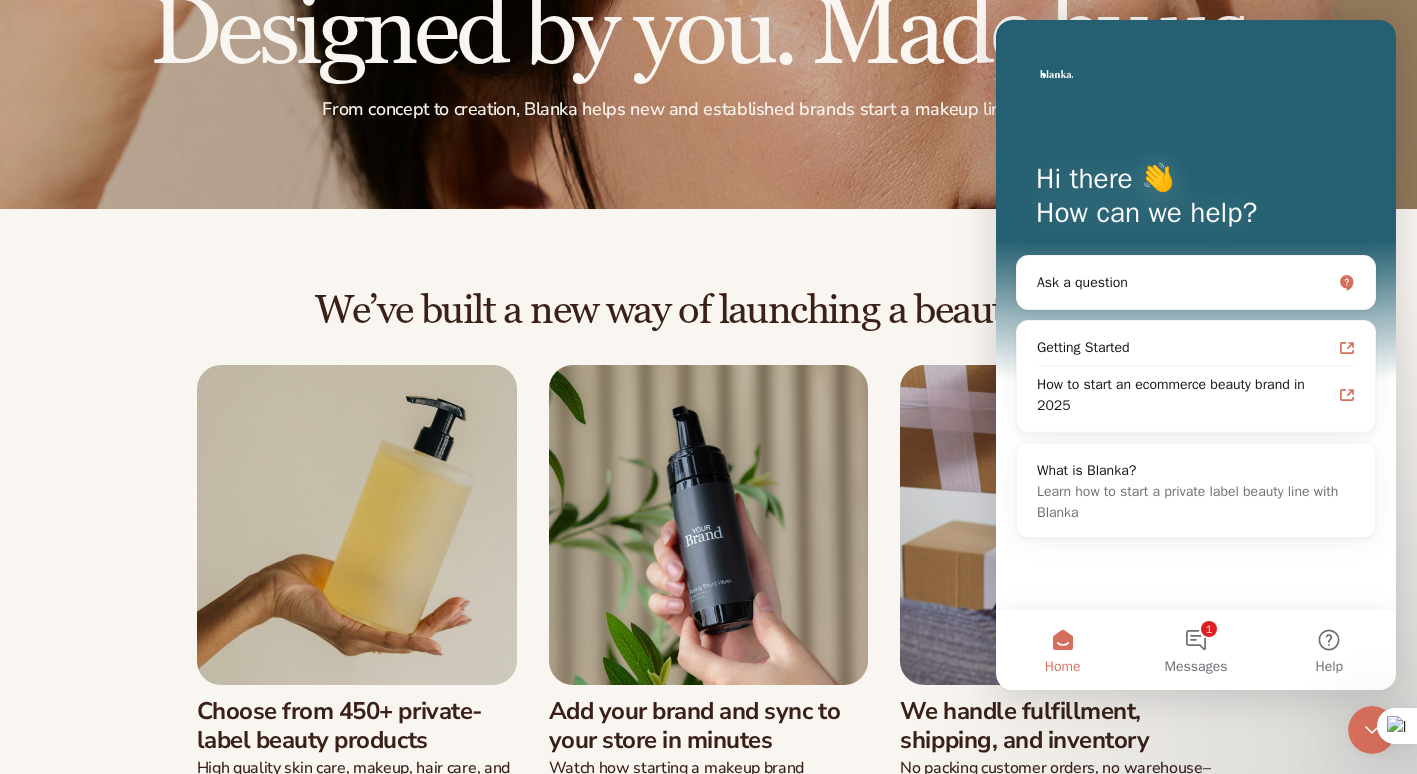 click on "We’ve built a new way of launching a beauty line:
Choose from 450+ private-label beauty products
High quality skin care, makeup, hair care, and more-ready for your branding." at bounding box center [708, 544] 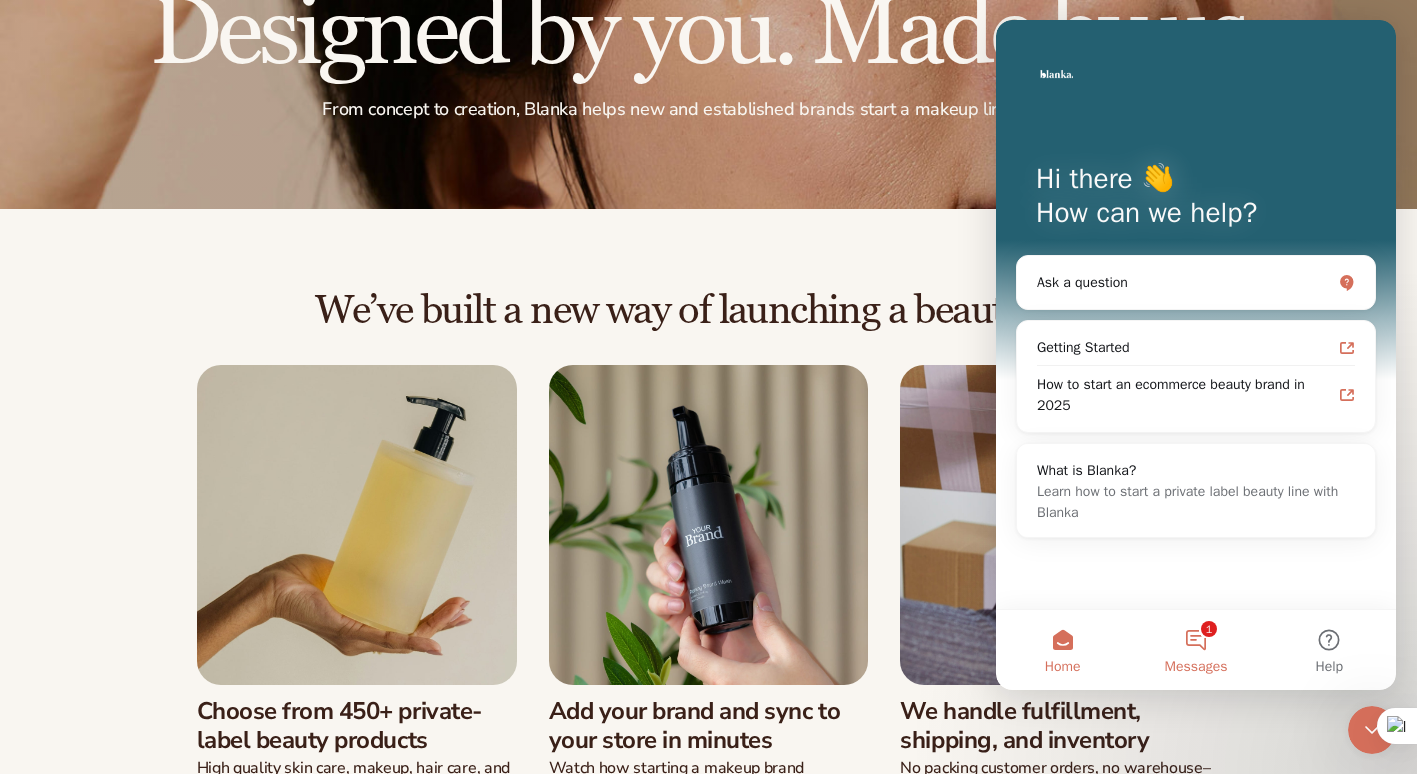 click on "Messages" at bounding box center (1196, 667) 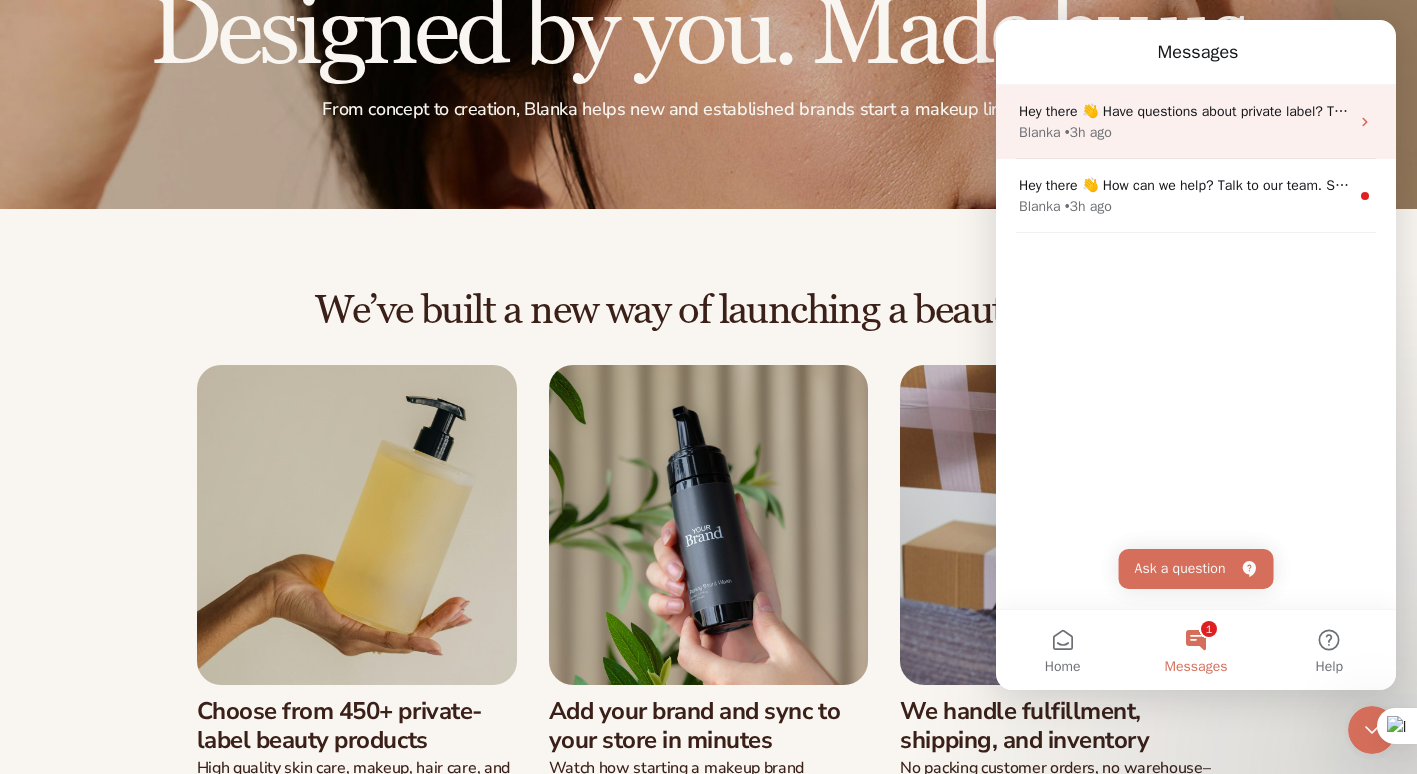 click on "Hey there 👋 Have questions about private label? Talk to our team. Search for helpful articles or read this blog." at bounding box center [1360, 111] 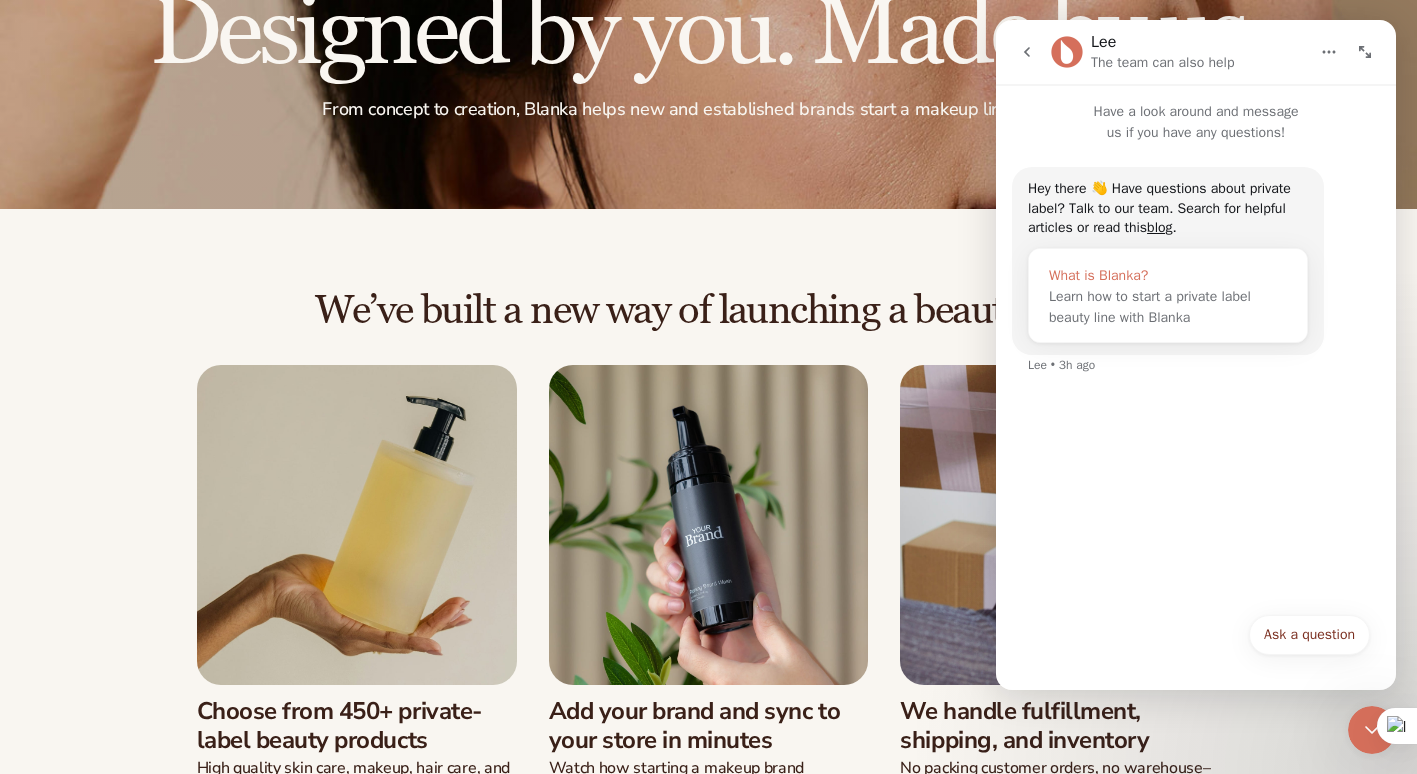 click on "Learn how to start a private label beauty line with Blanka" at bounding box center (1150, 307) 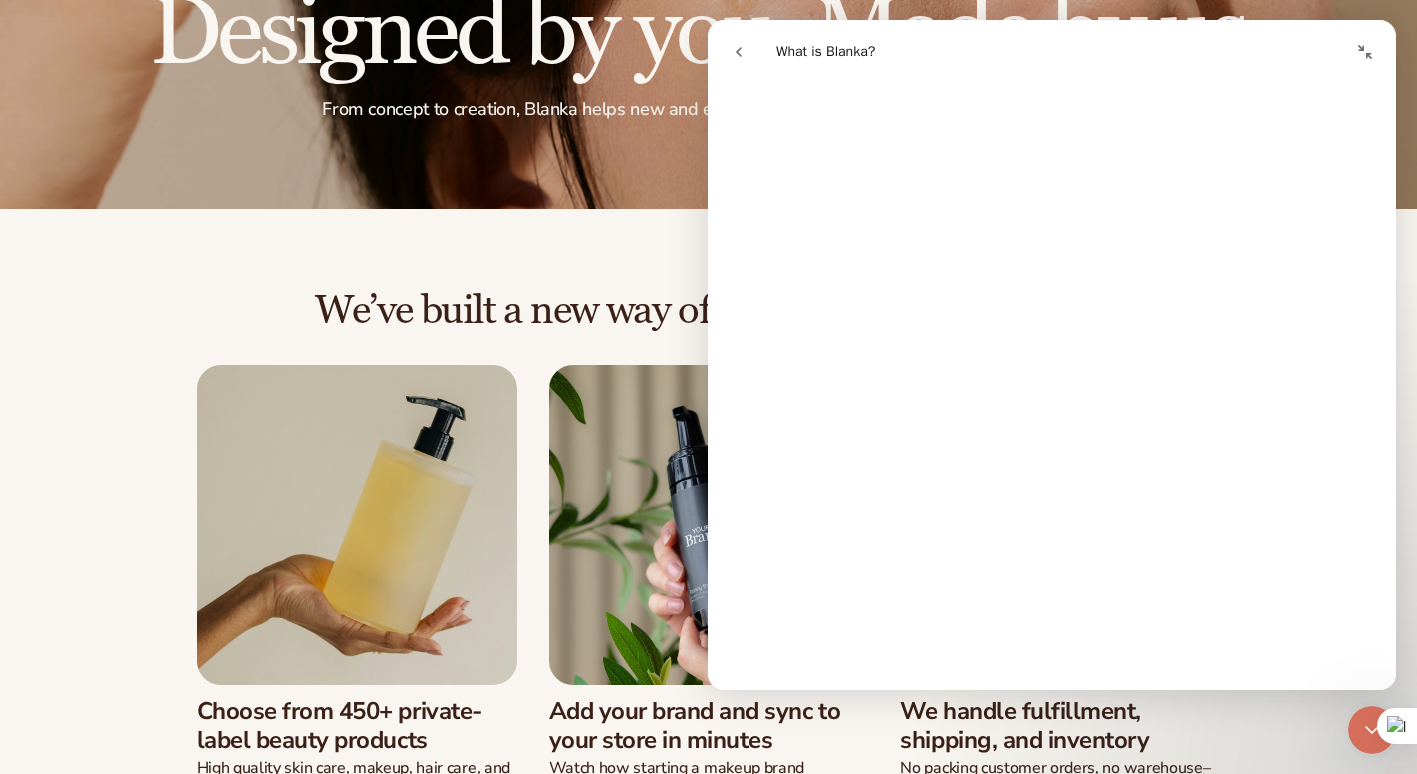 scroll, scrollTop: 200, scrollLeft: 0, axis: vertical 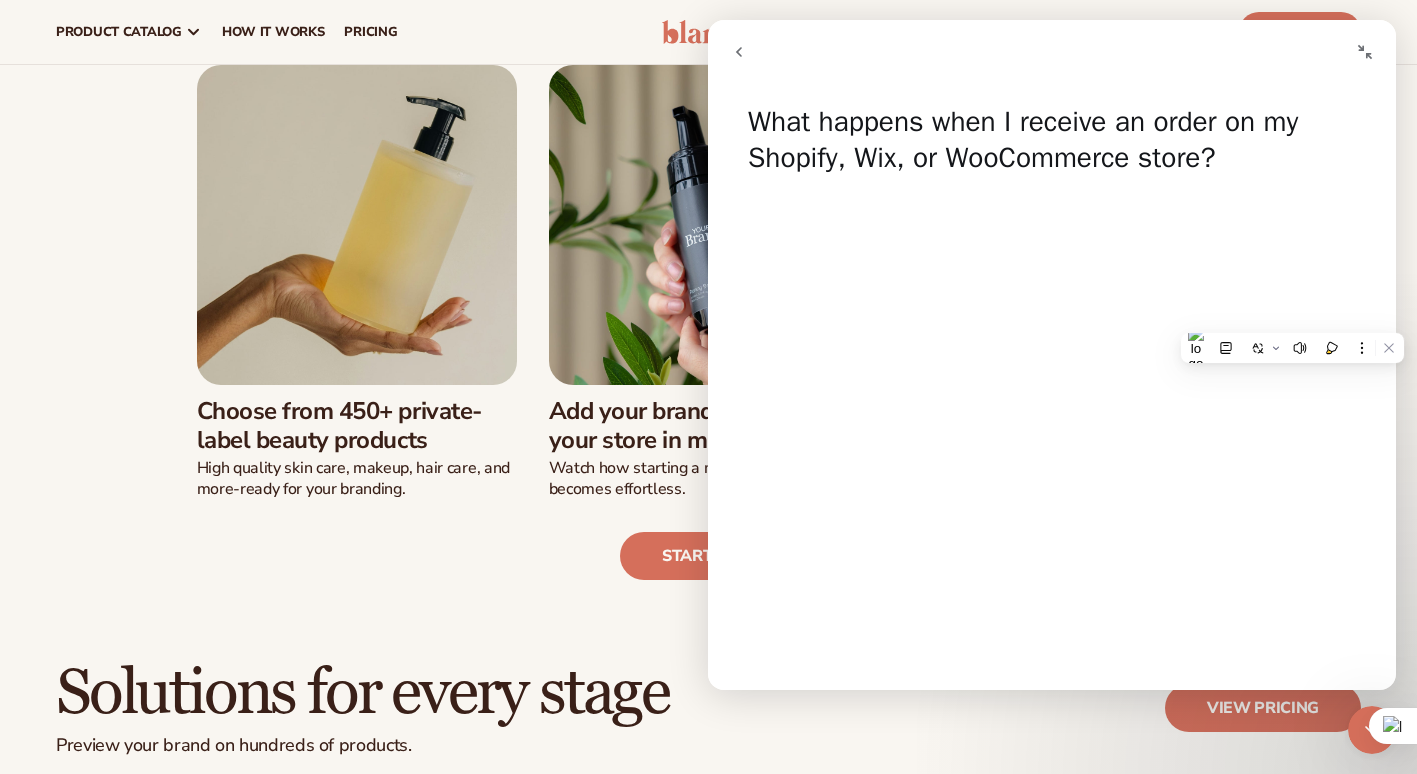 click at bounding box center (1292, 348) 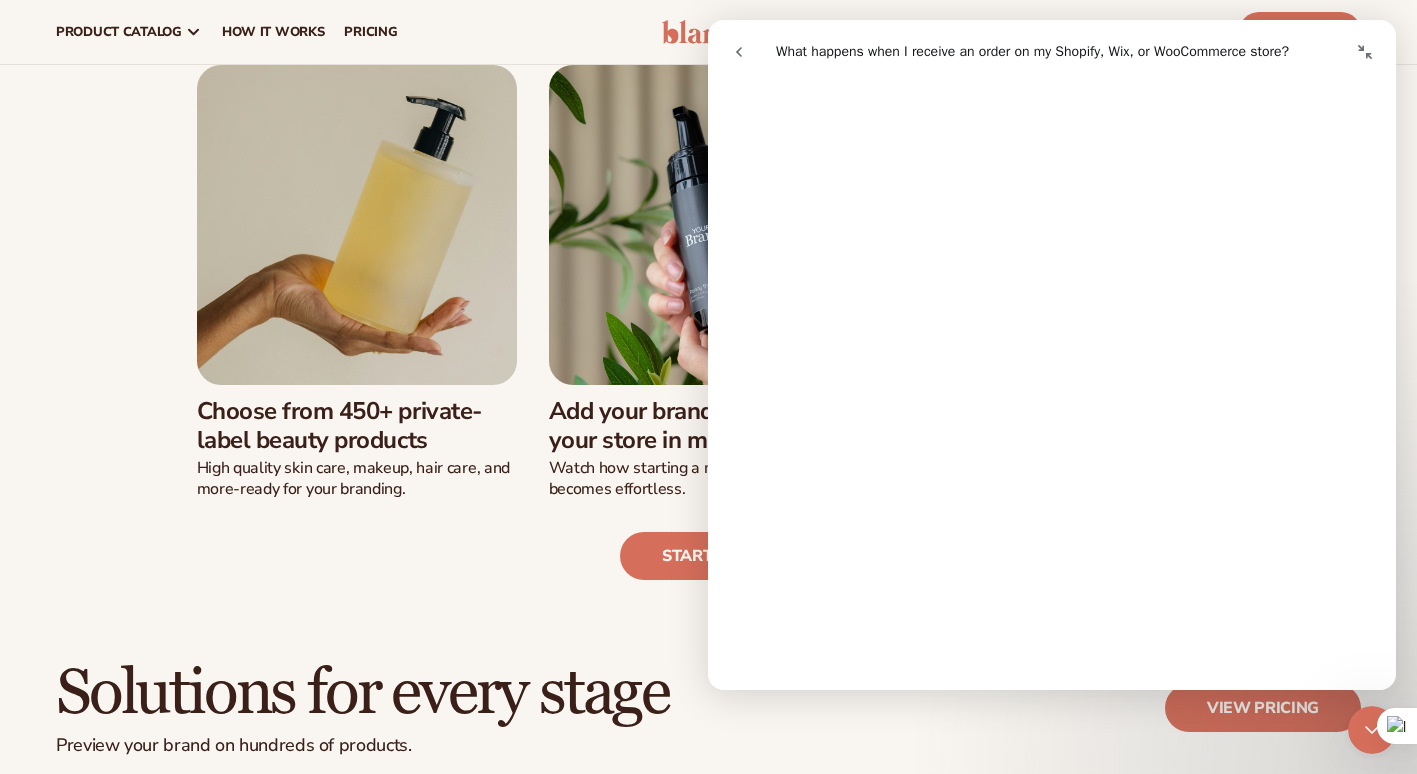 scroll, scrollTop: 199, scrollLeft: 0, axis: vertical 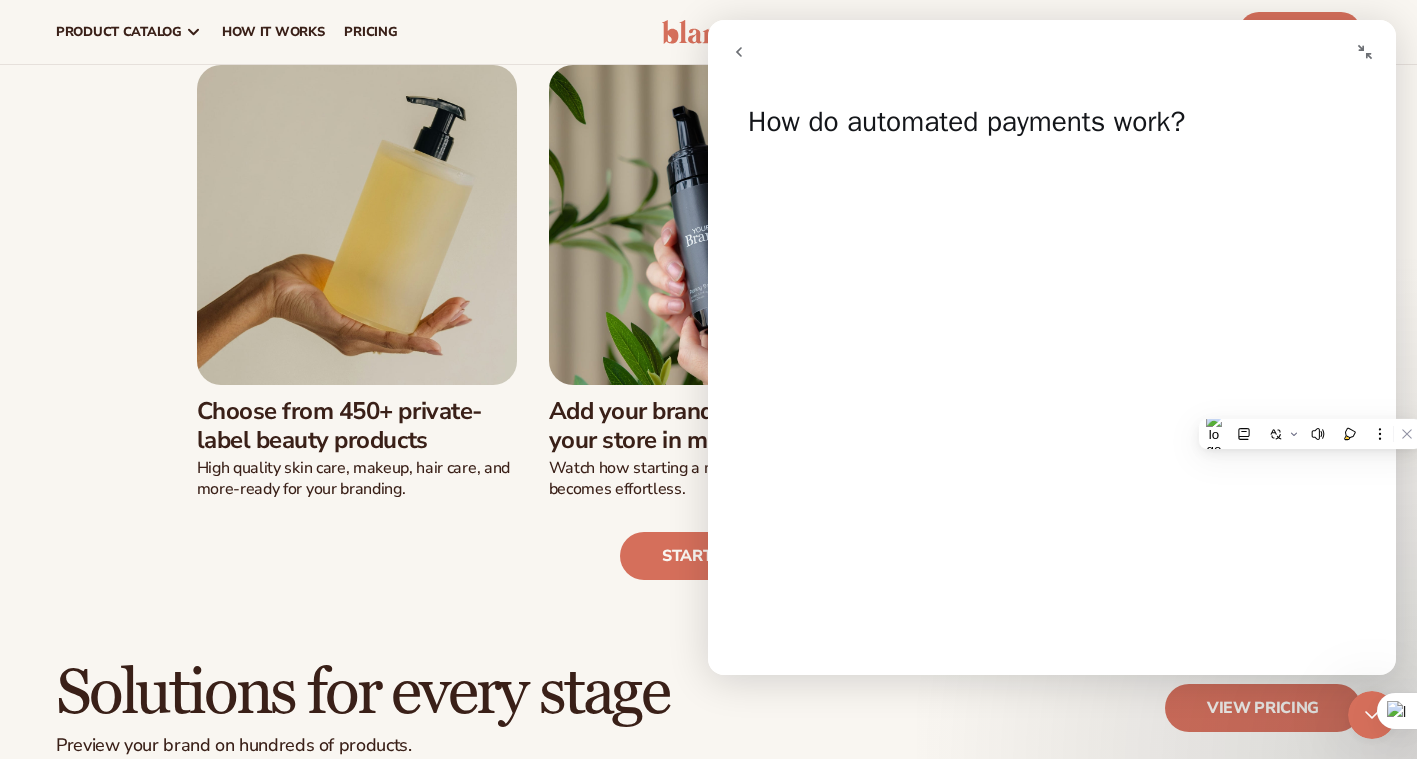 click at bounding box center (1310, 434) 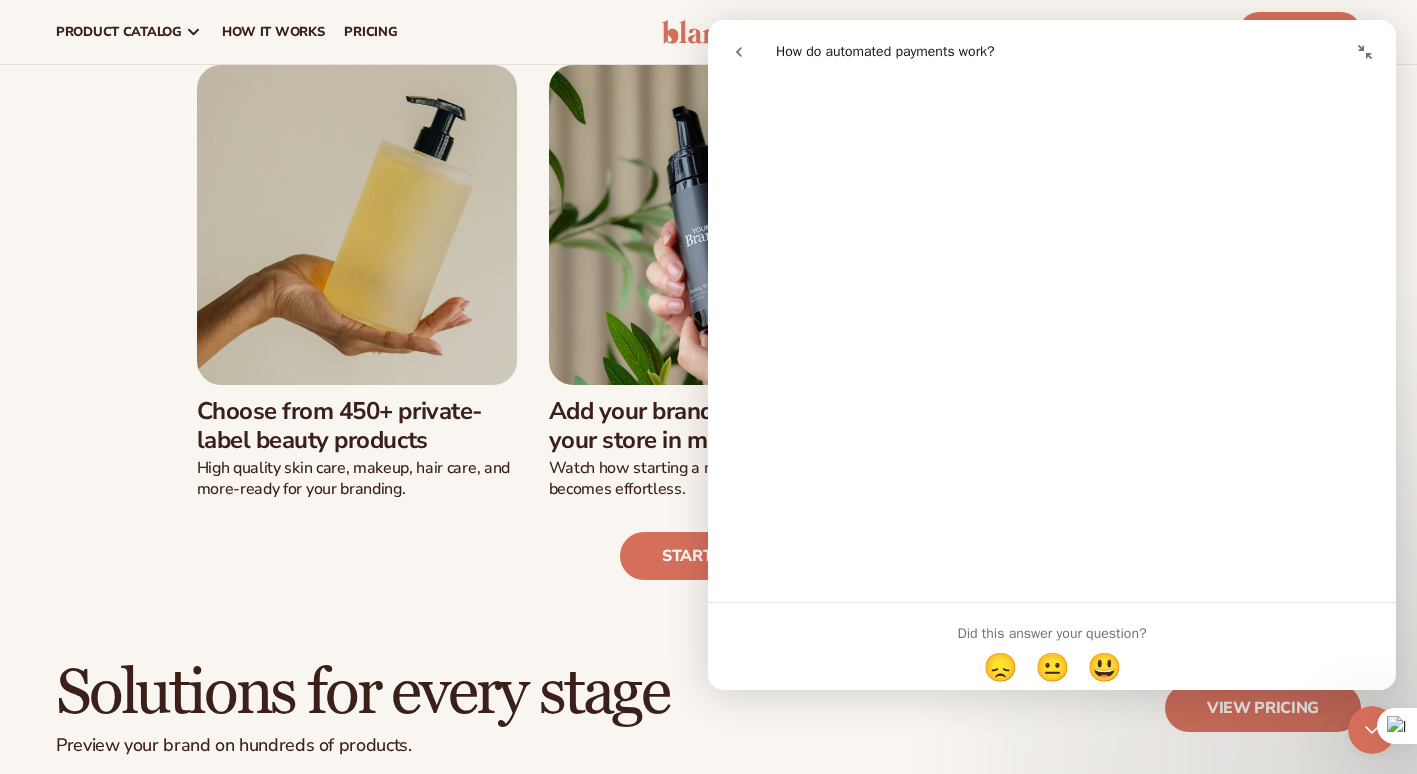 scroll, scrollTop: 582, scrollLeft: 0, axis: vertical 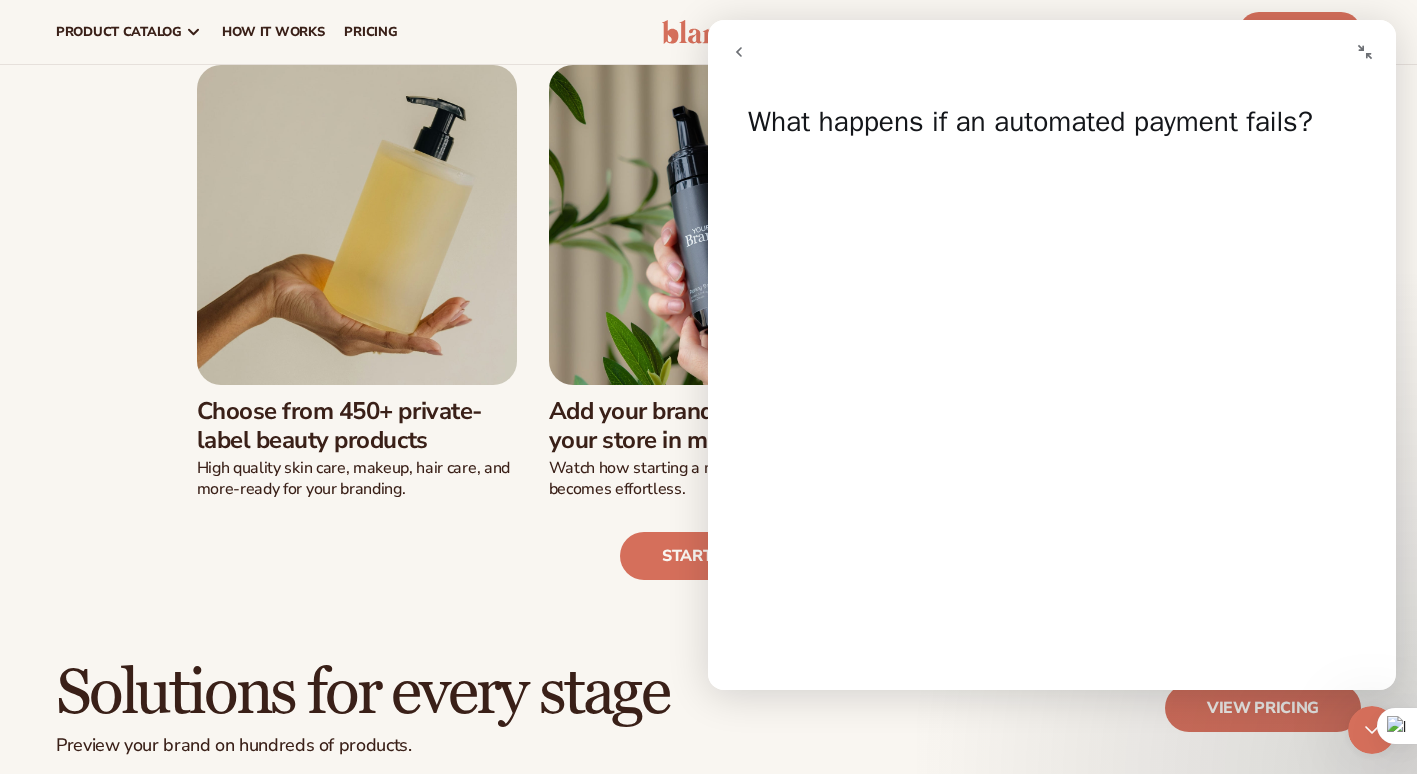 click on "Start free" at bounding box center [708, 540] 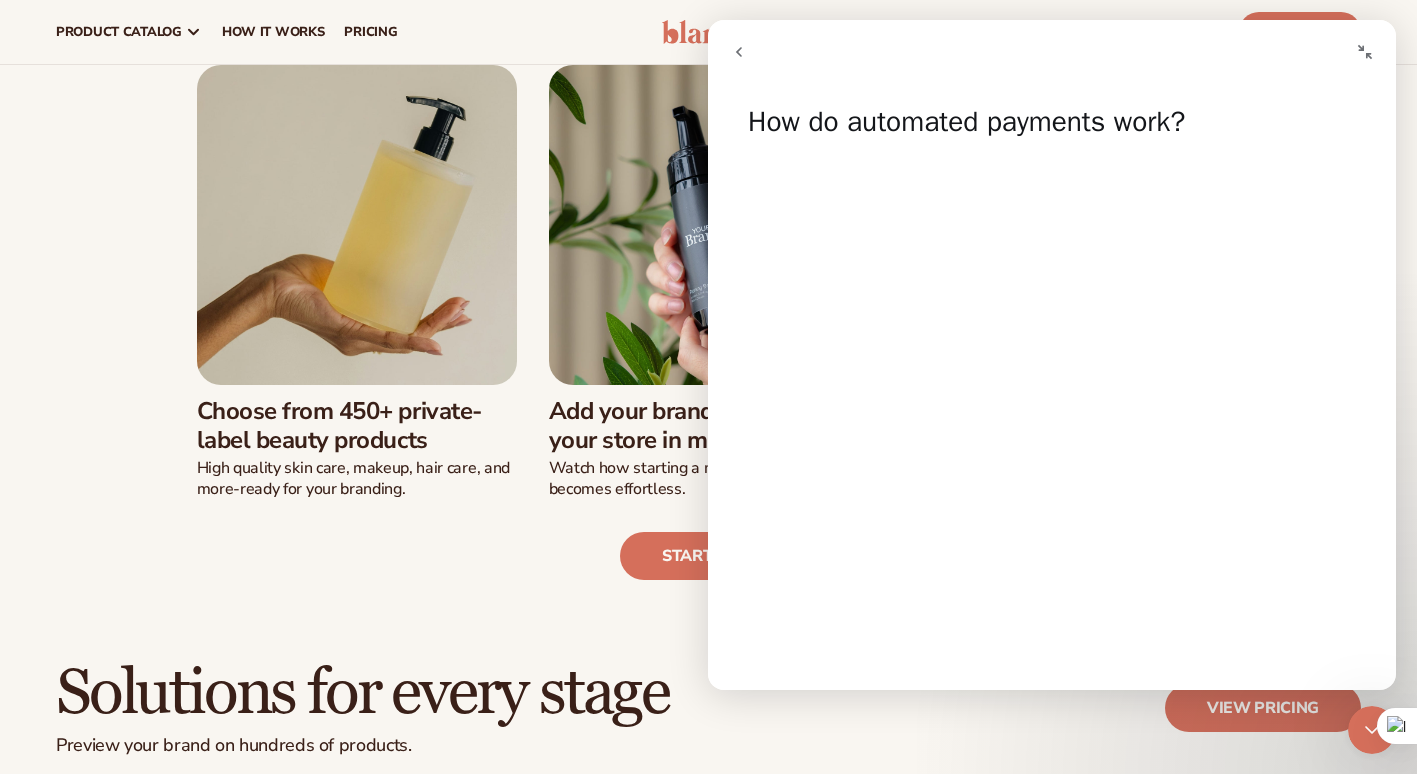 click at bounding box center [1365, 52] 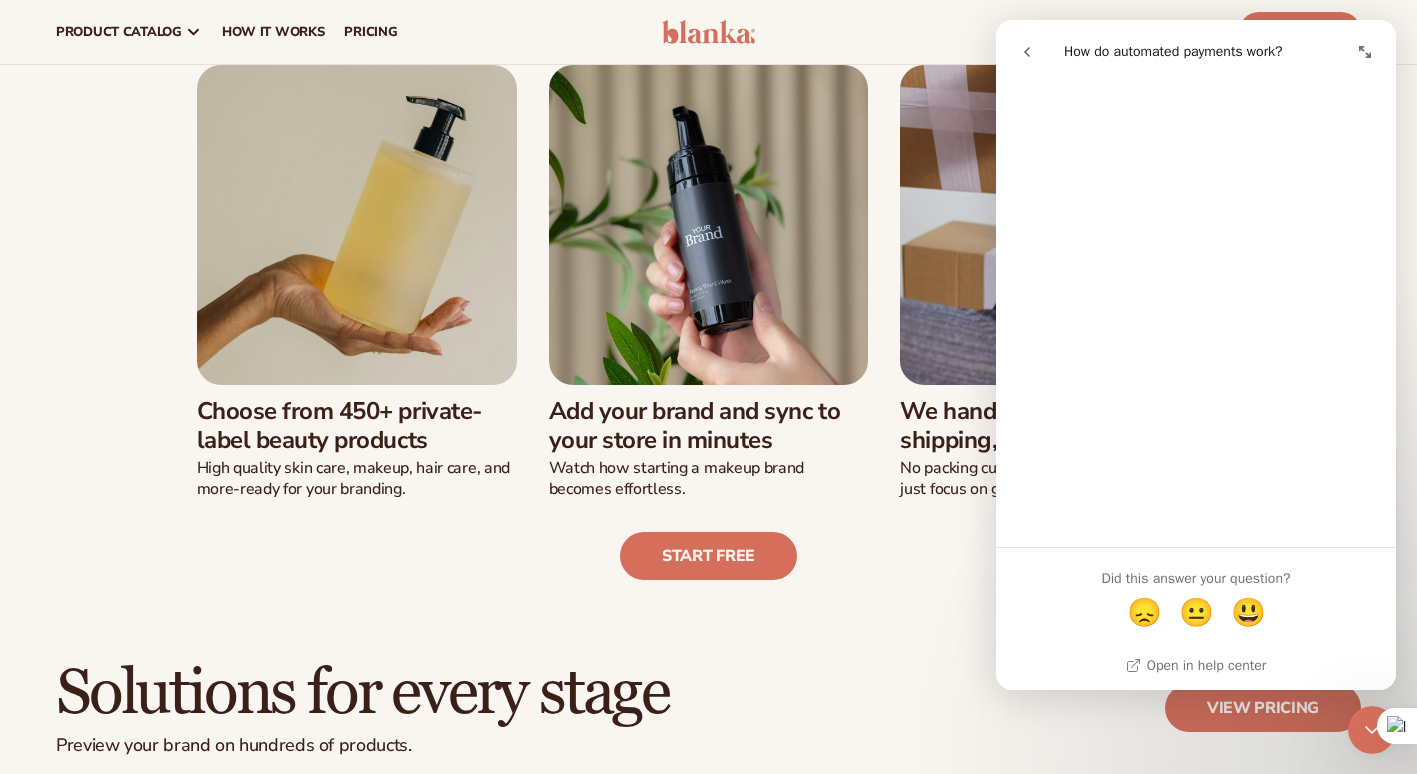 scroll, scrollTop: 600, scrollLeft: 0, axis: vertical 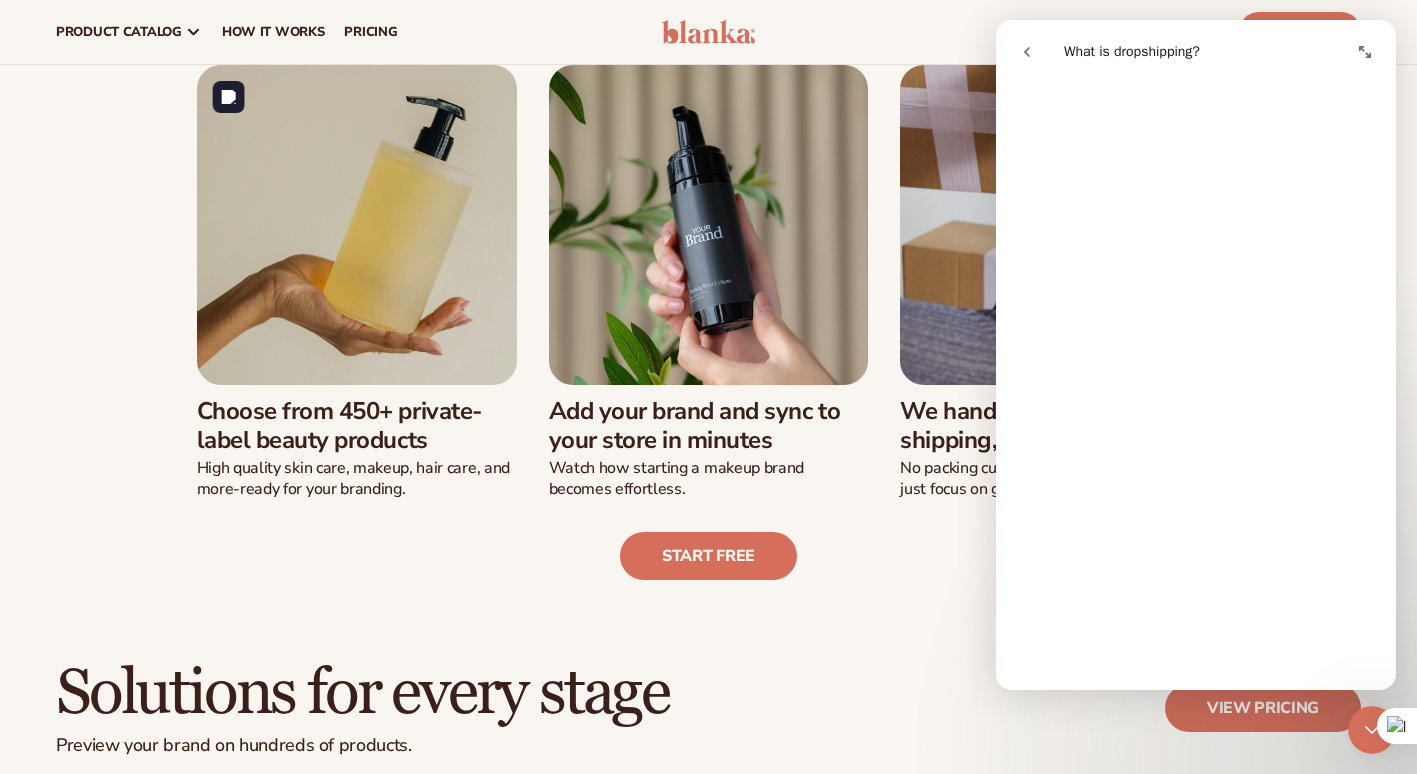 click at bounding box center (357, 225) 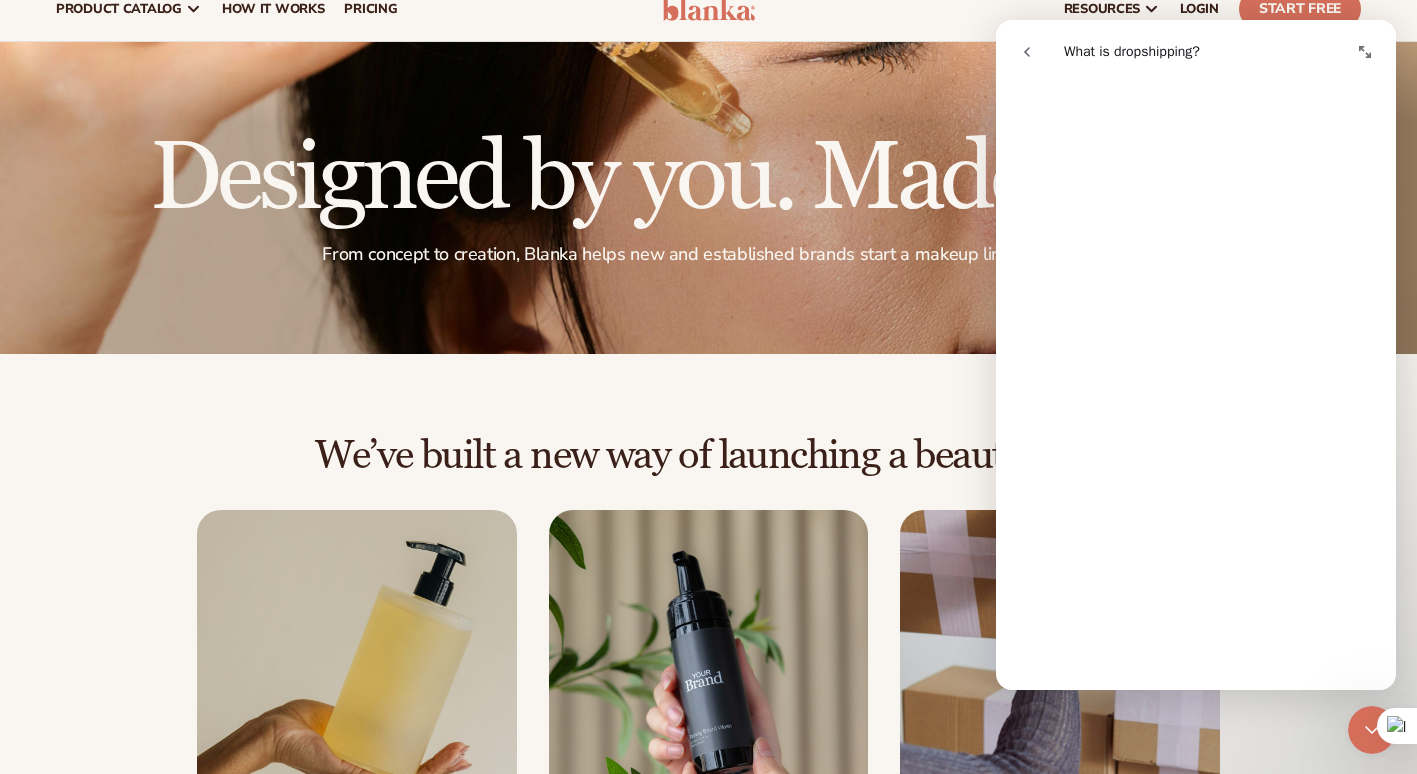 scroll, scrollTop: 0, scrollLeft: 0, axis: both 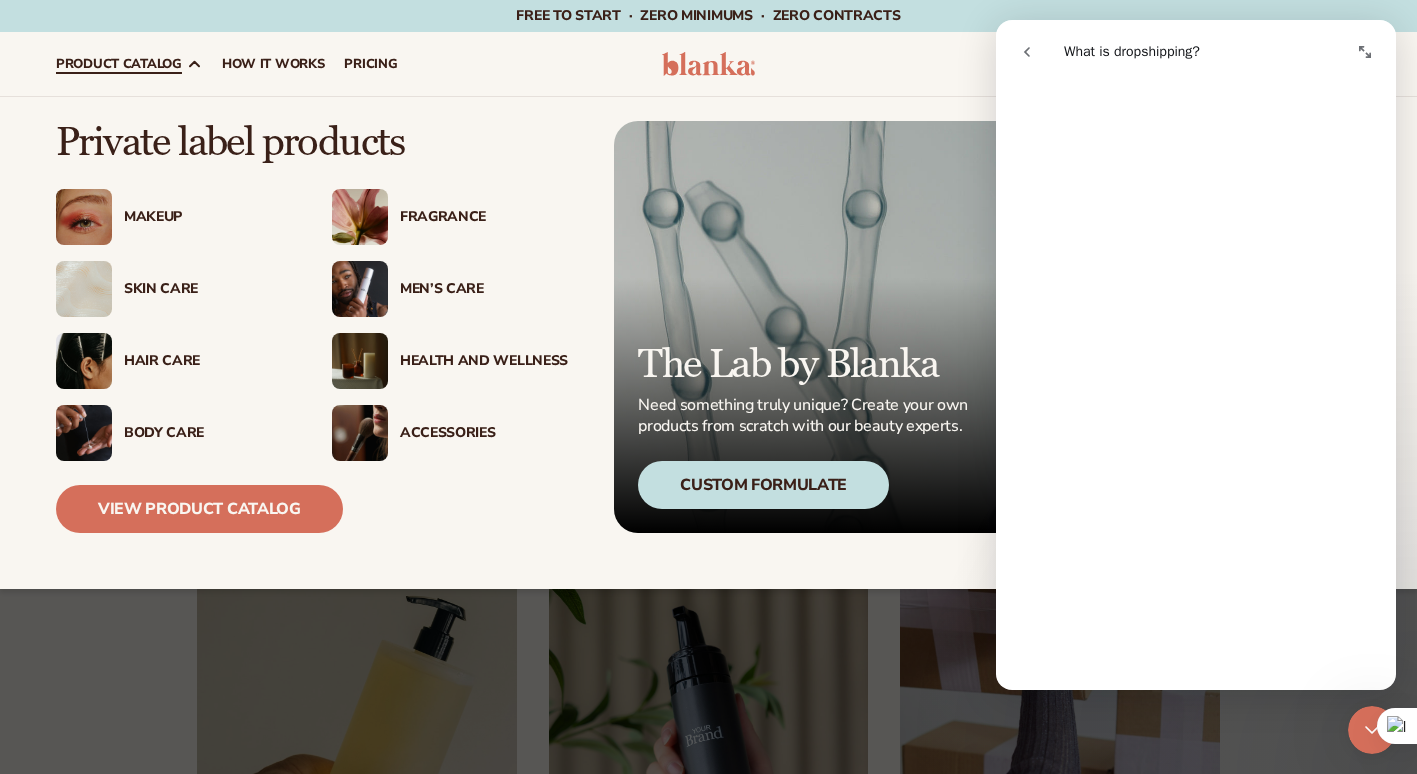 click on "Hair Care" at bounding box center (208, 361) 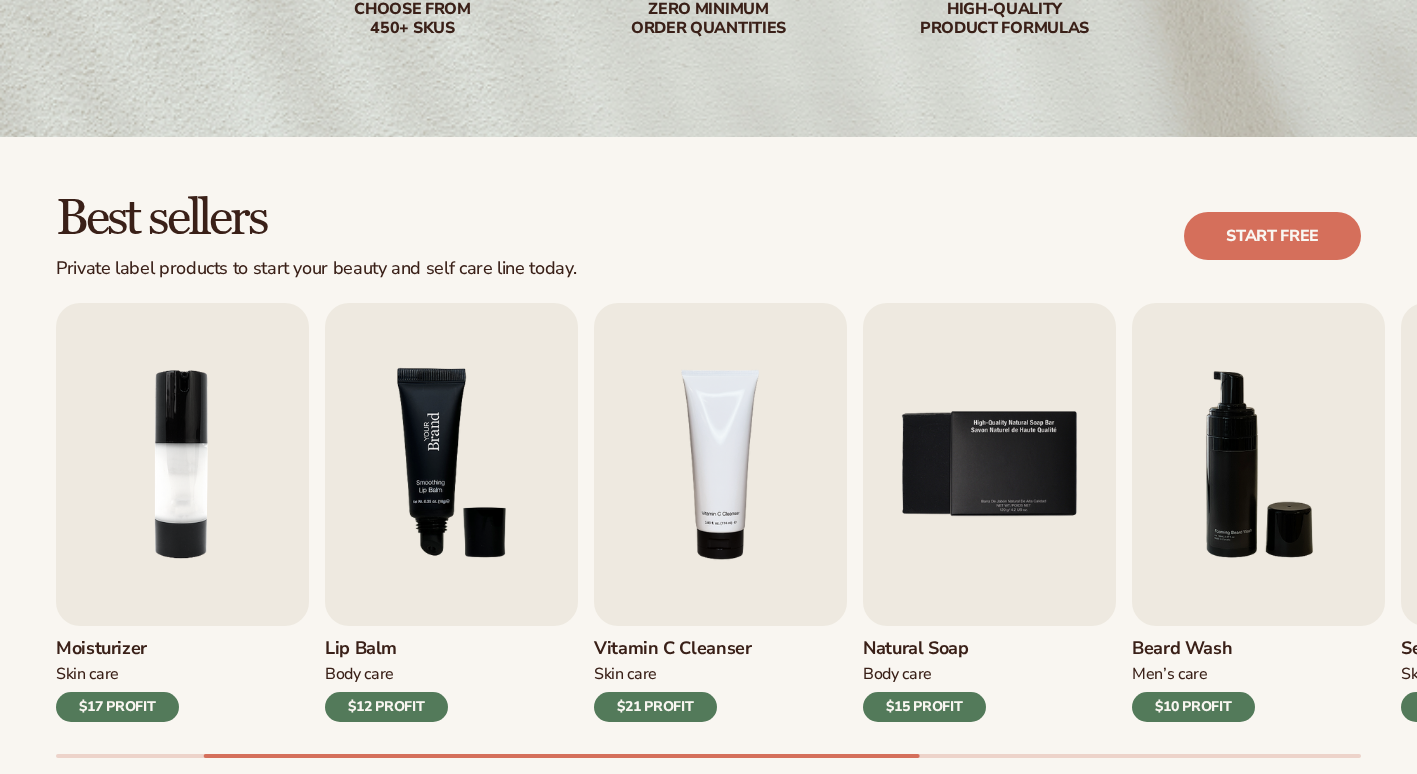 scroll, scrollTop: 400, scrollLeft: 0, axis: vertical 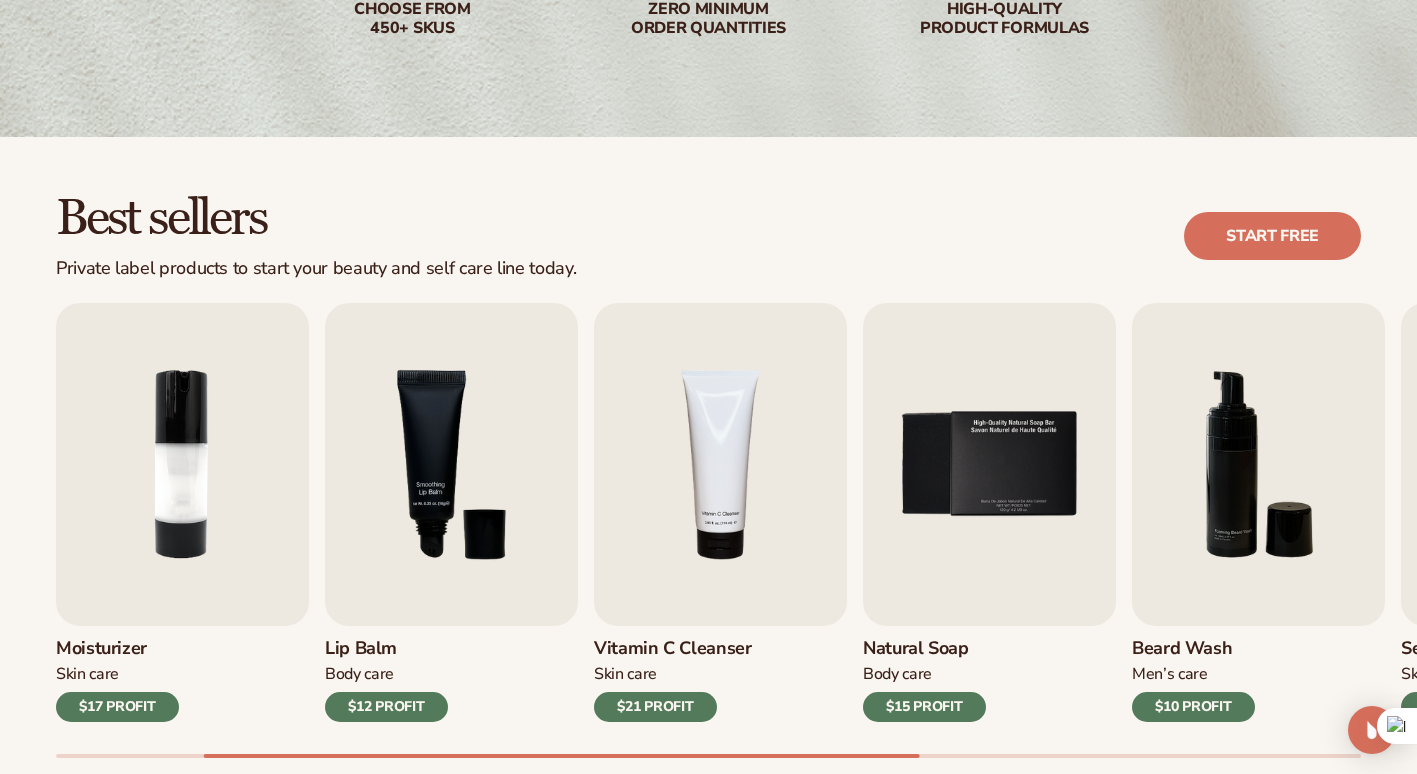 click on "Best sellers Private label products to start your beauty and self care line today.
Start free" at bounding box center (708, 236) 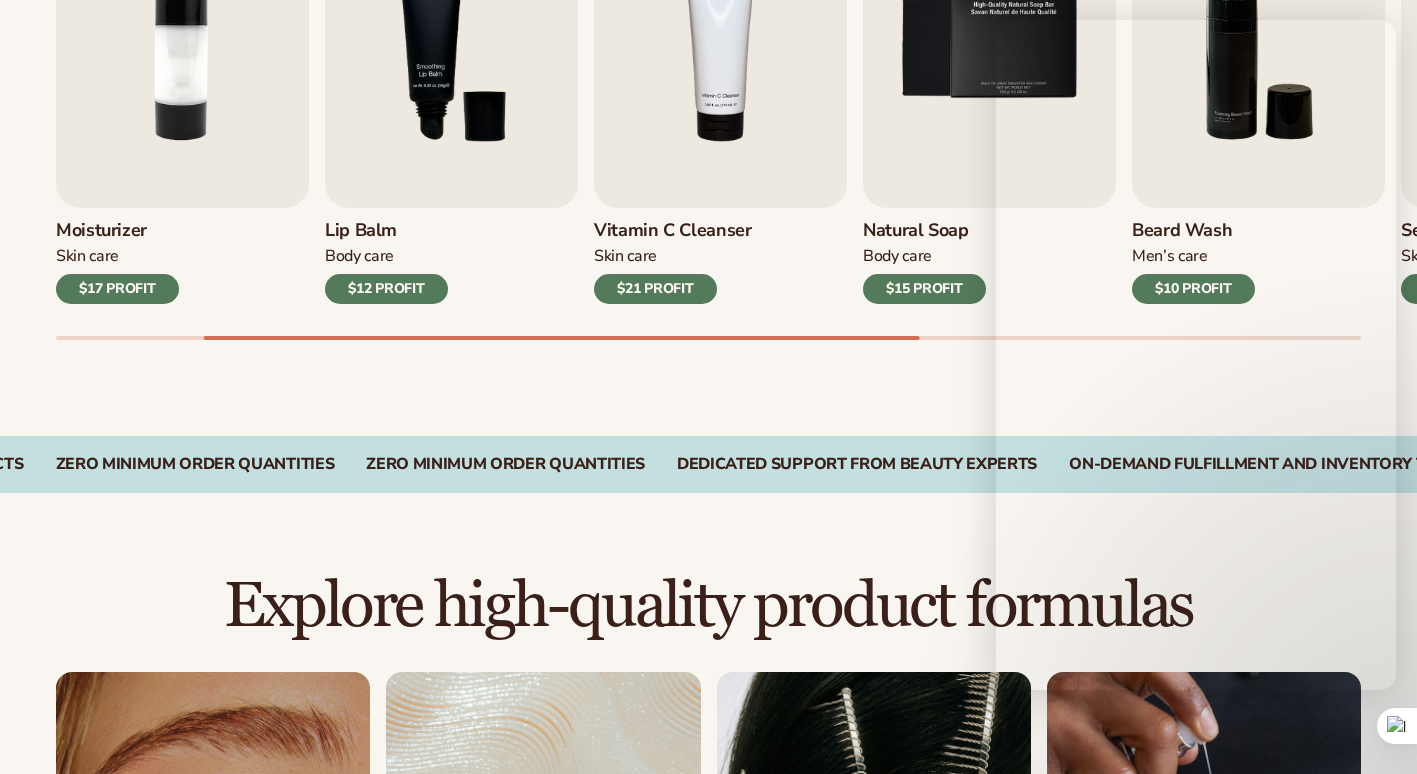 scroll, scrollTop: 1000, scrollLeft: 0, axis: vertical 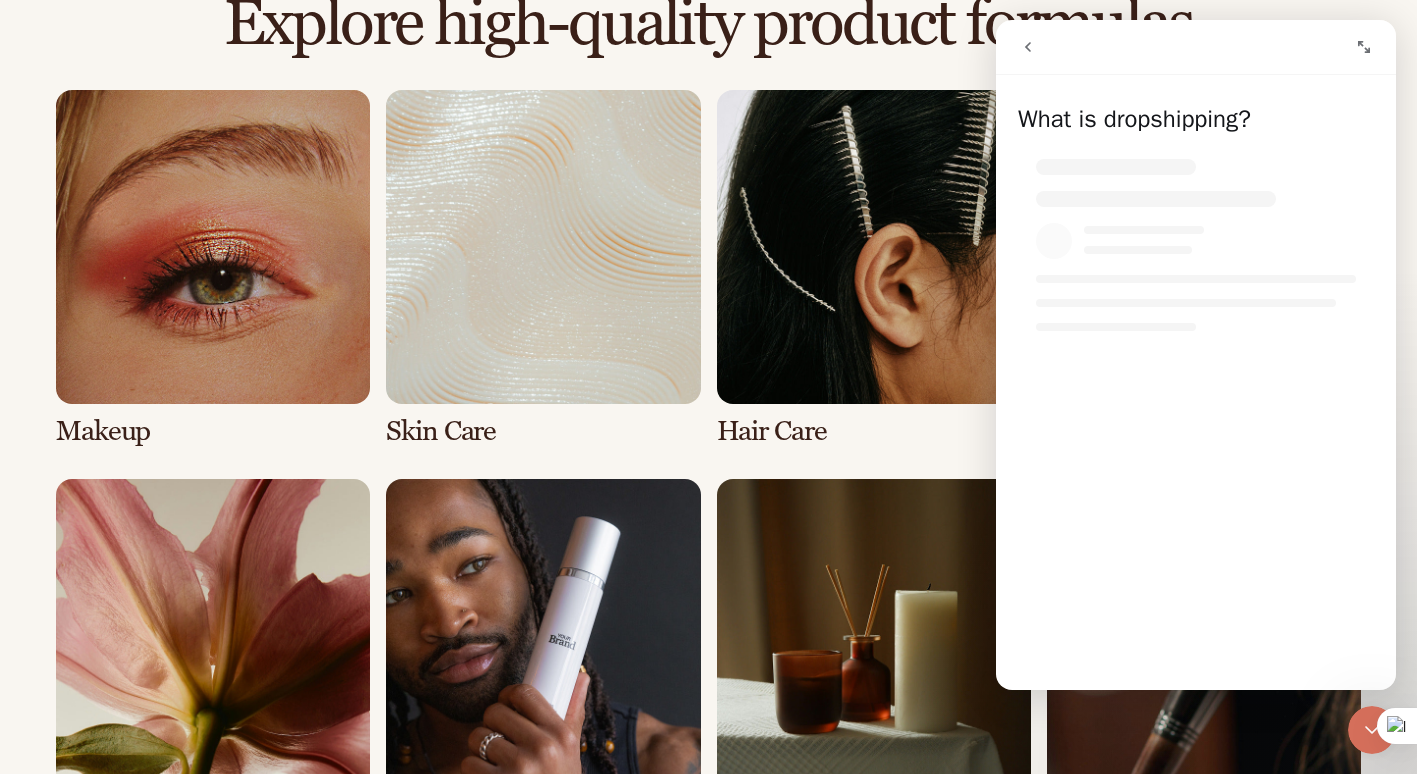 click 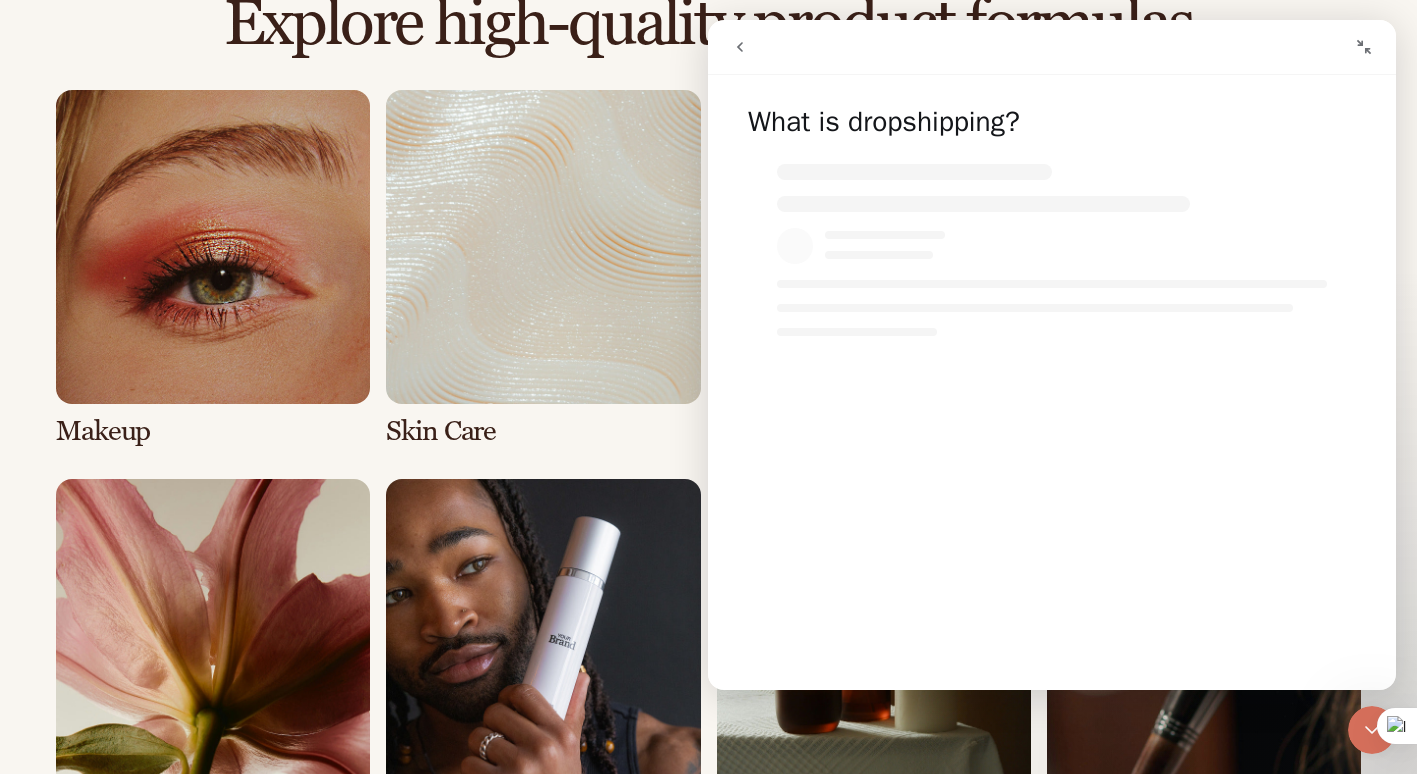 click 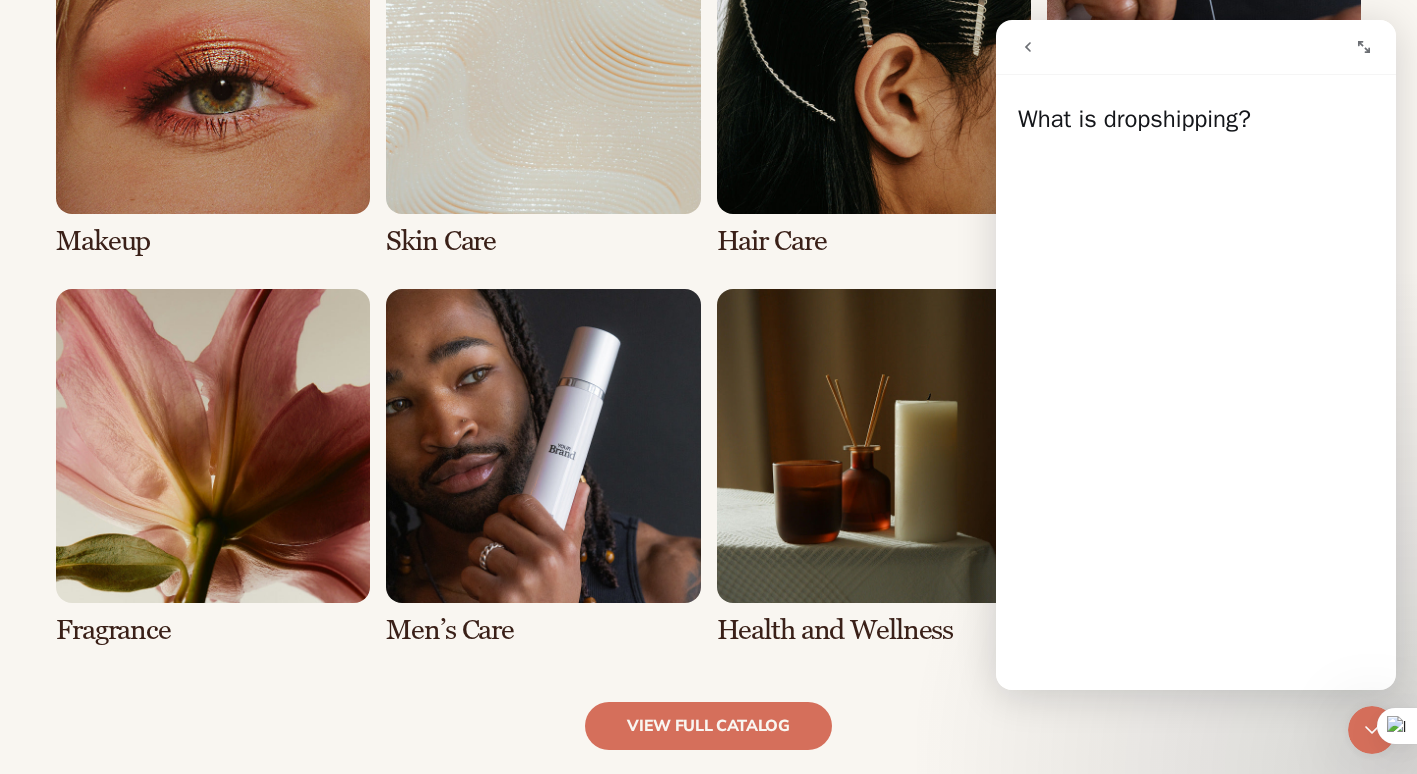 scroll, scrollTop: 1600, scrollLeft: 0, axis: vertical 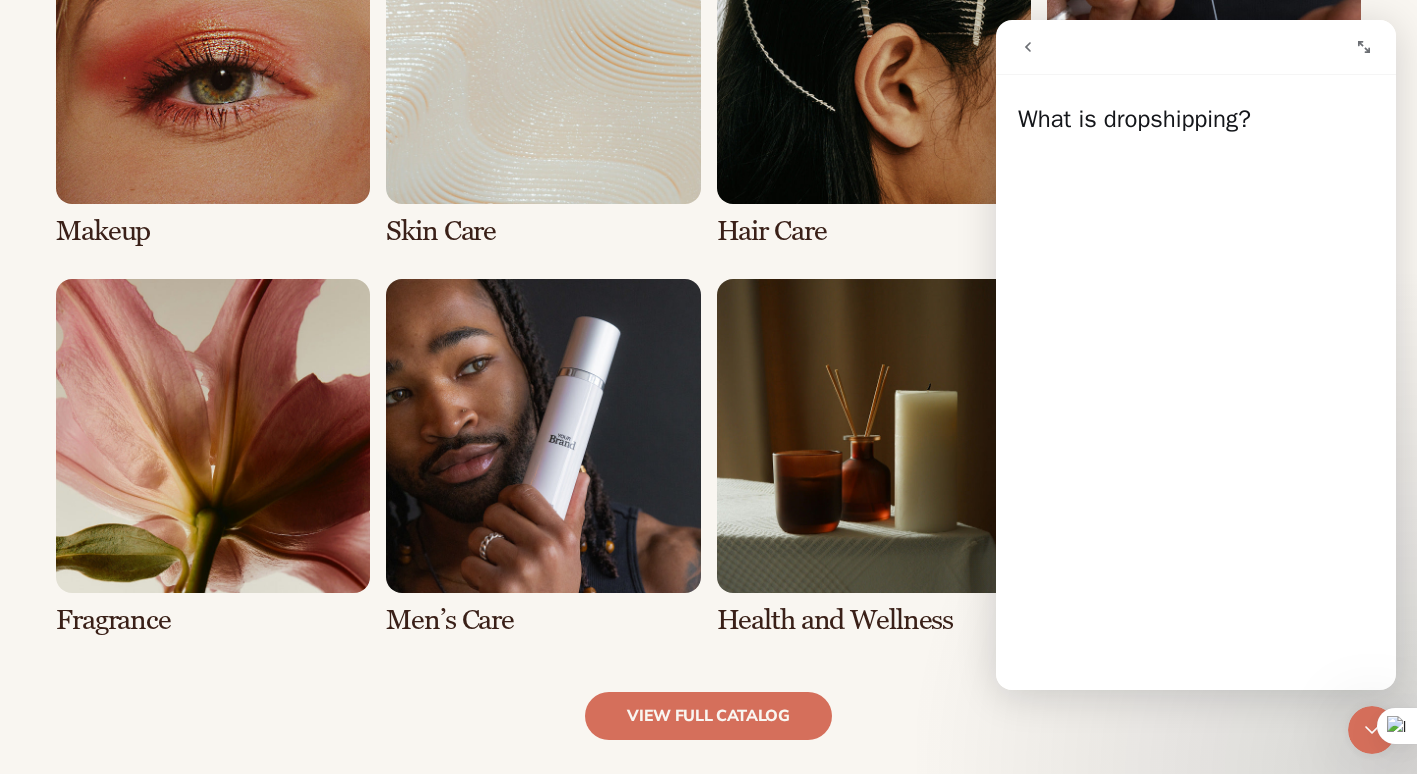 click at bounding box center [874, 68] 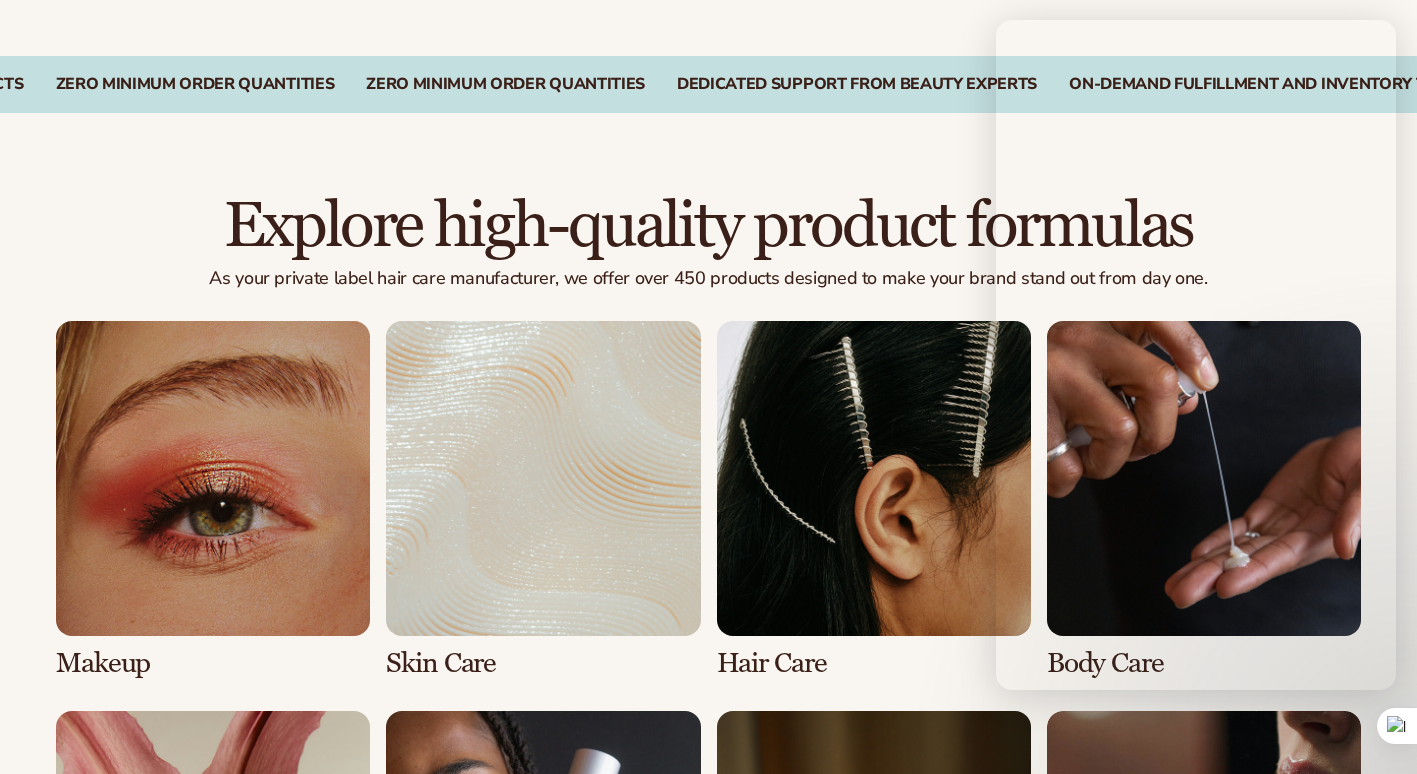 scroll, scrollTop: 1200, scrollLeft: 0, axis: vertical 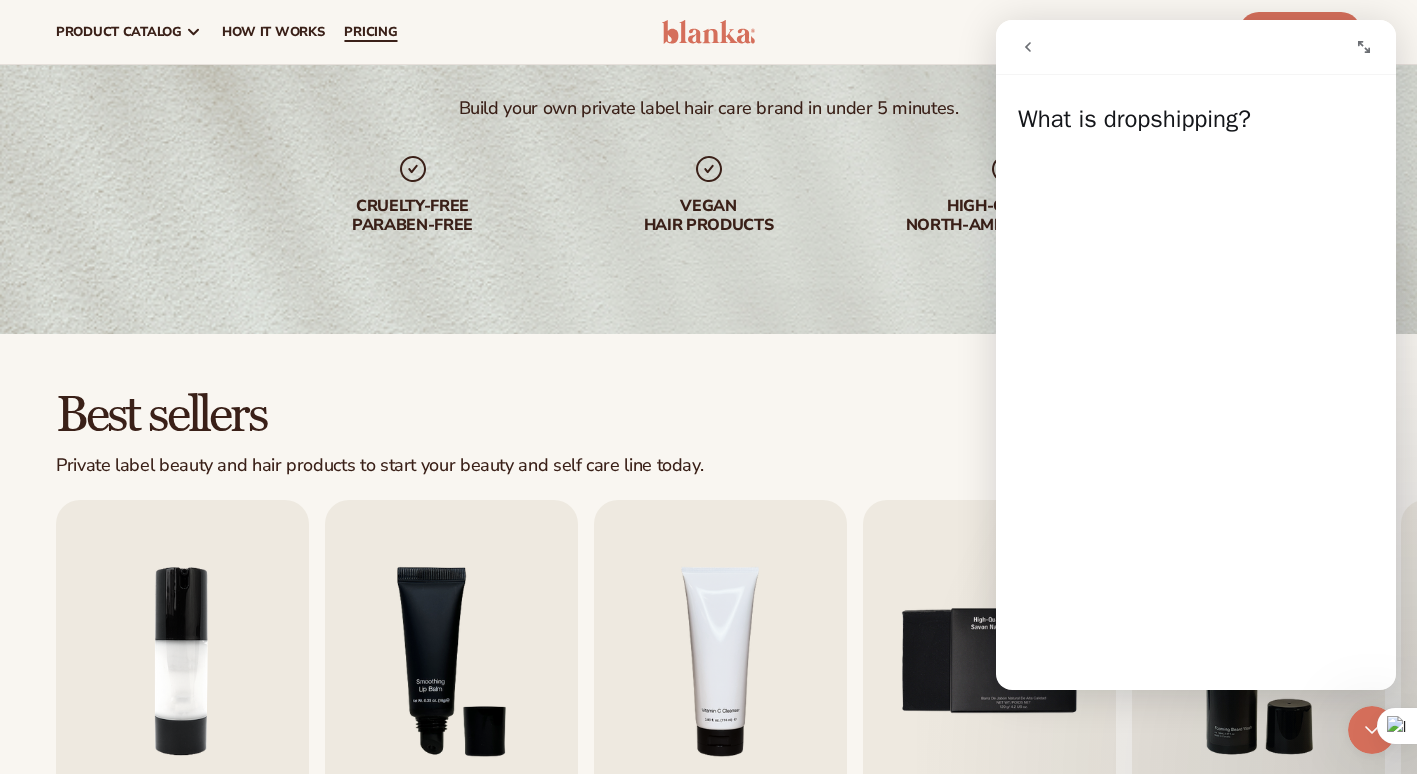click on "pricing" at bounding box center [370, 32] 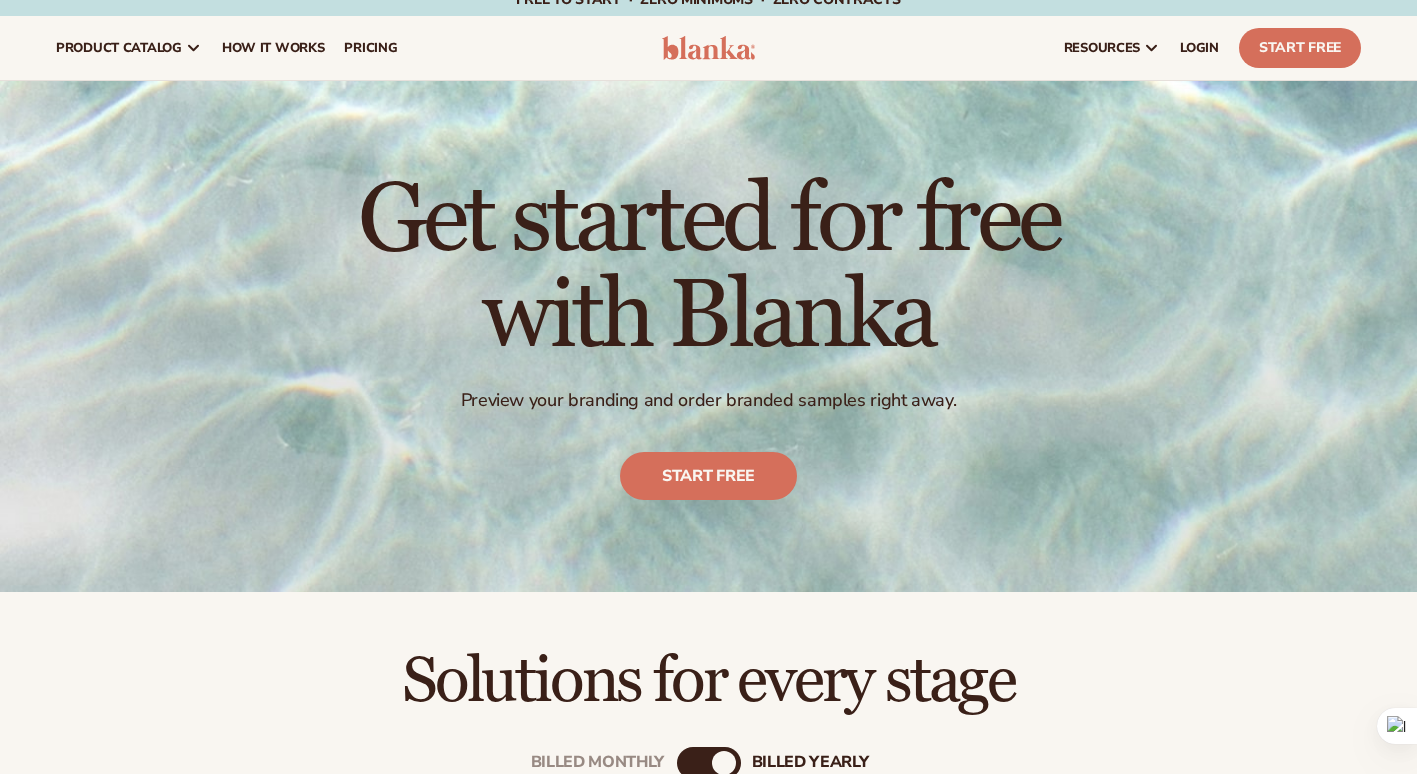 scroll, scrollTop: 0, scrollLeft: 0, axis: both 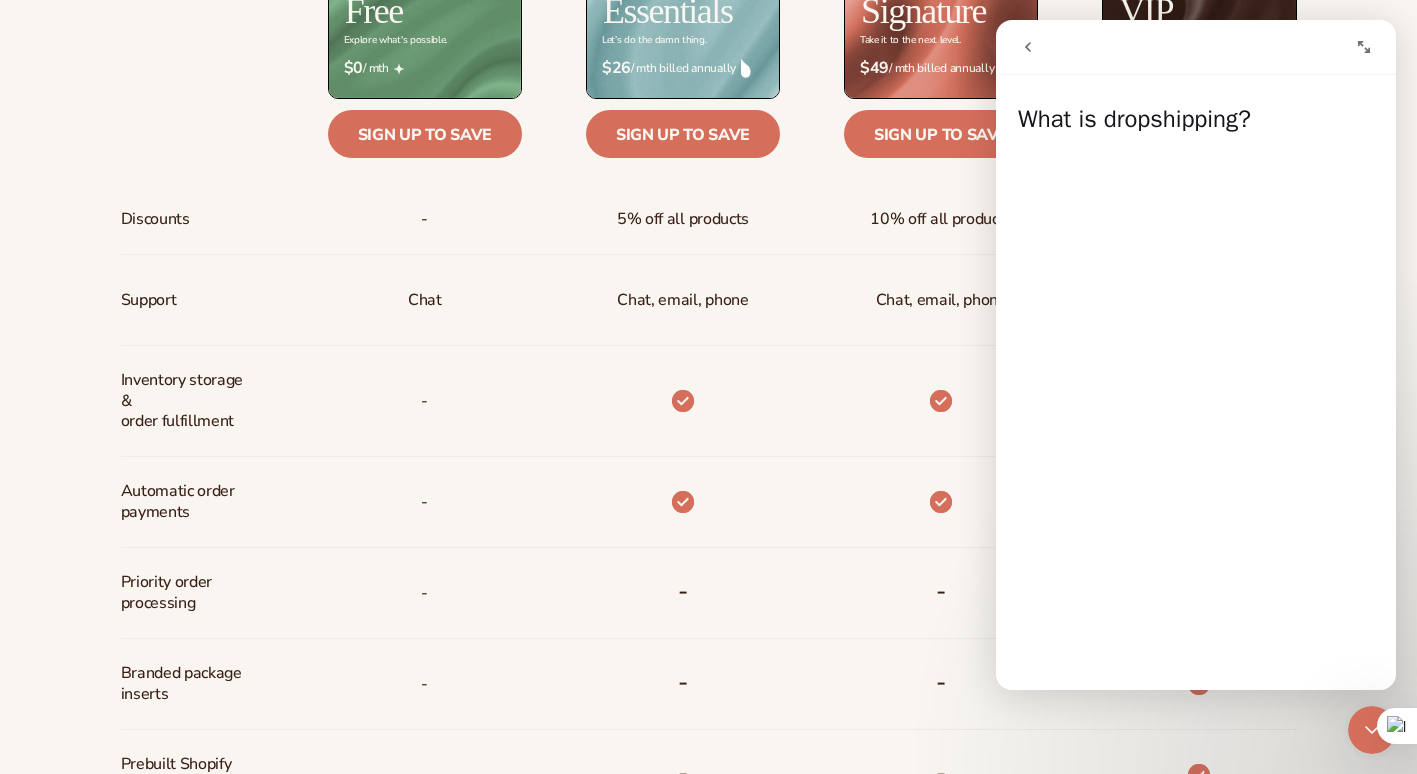 click at bounding box center (1028, 47) 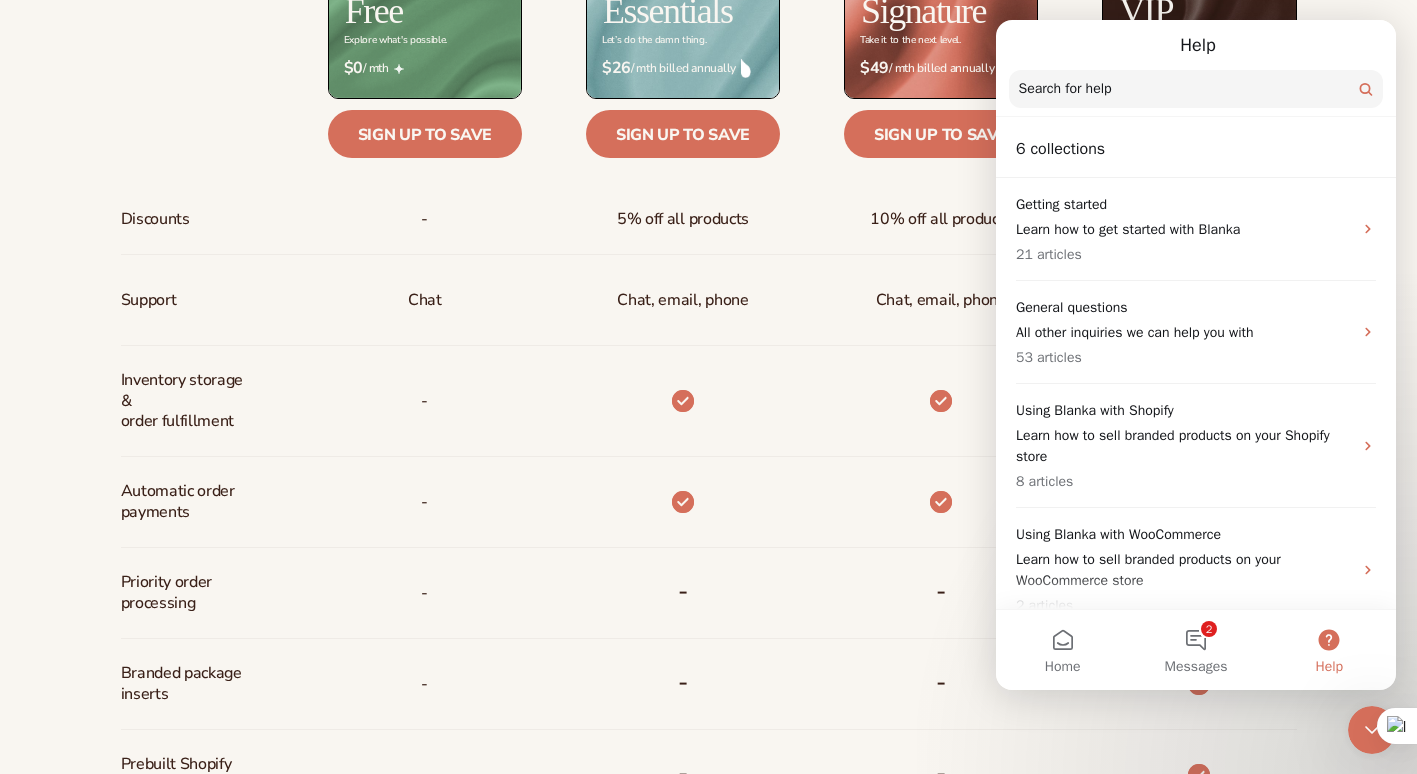 click on "Help Search for help" at bounding box center [1196, 68] 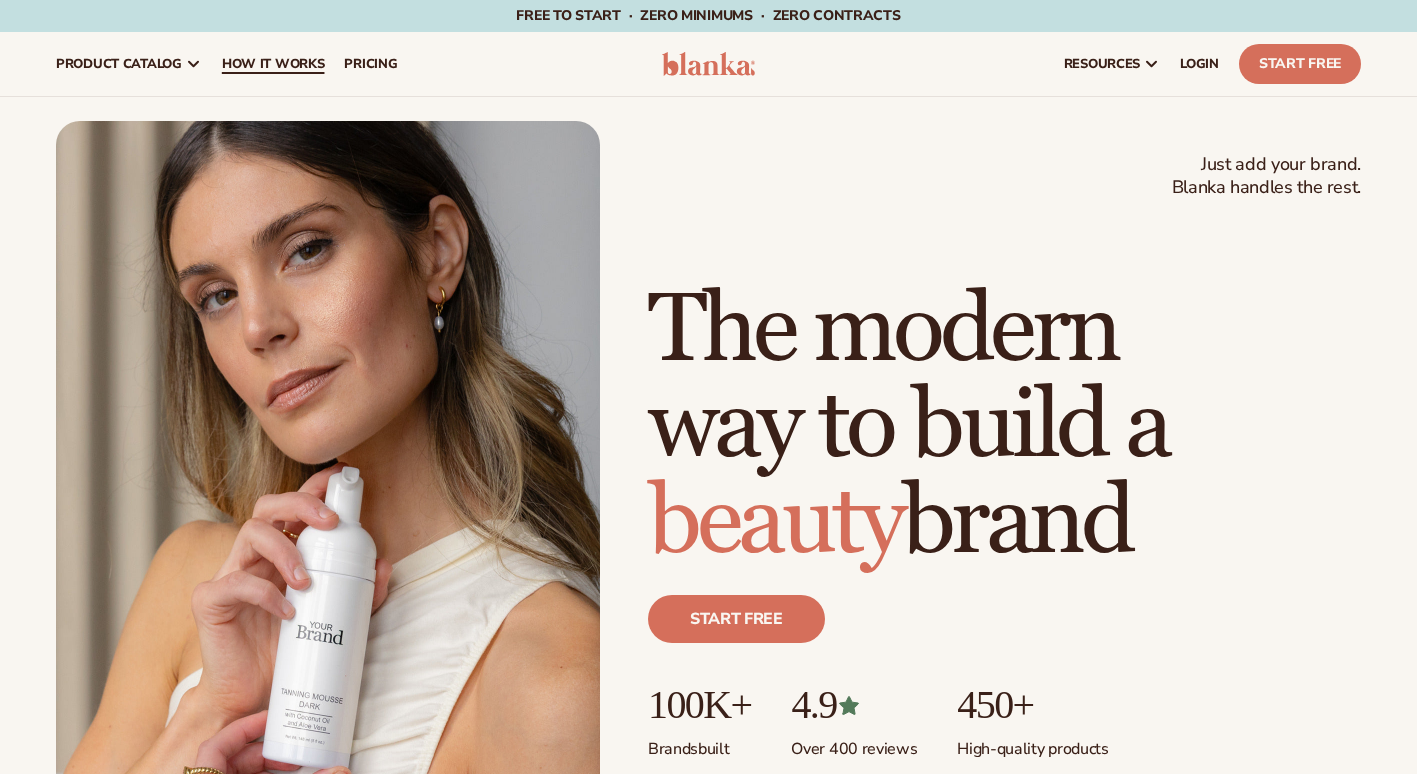 scroll, scrollTop: 0, scrollLeft: 0, axis: both 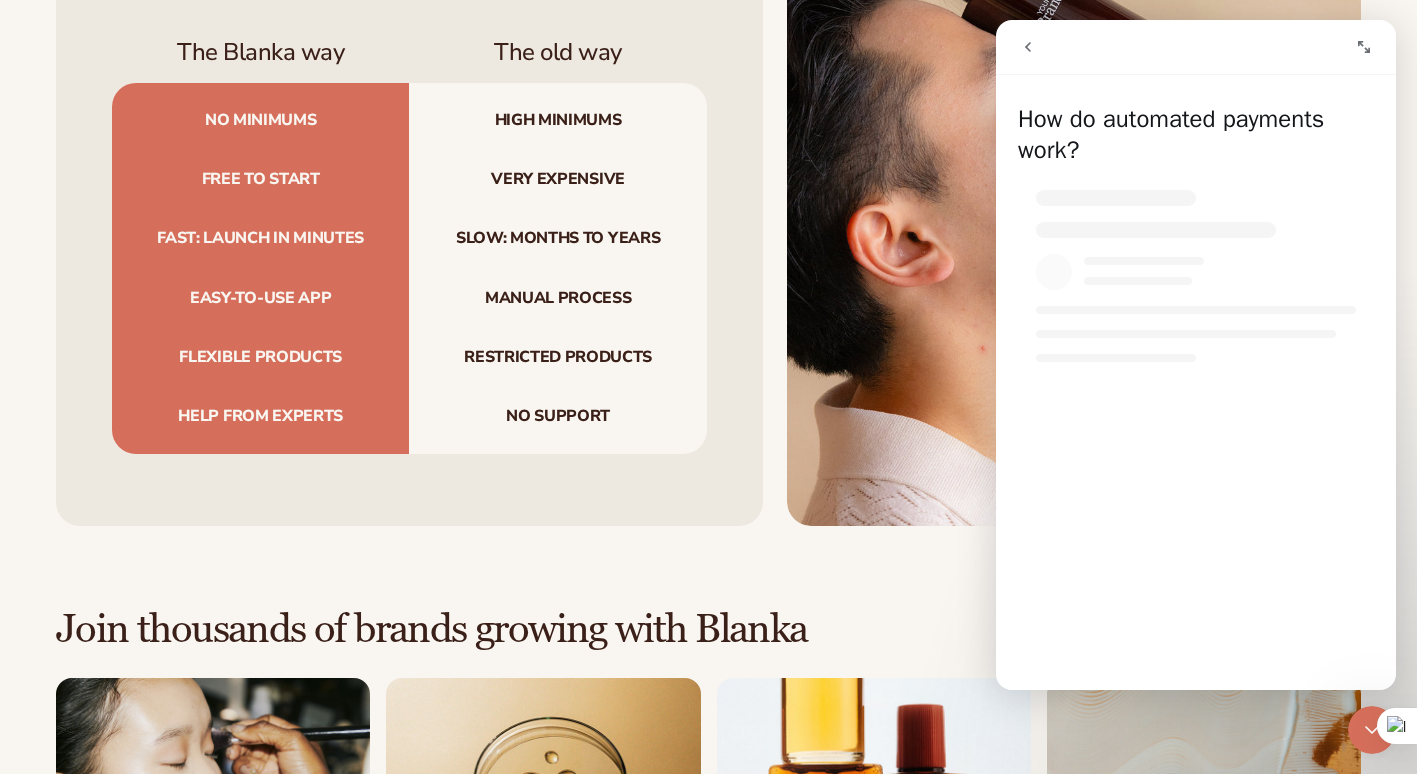 click 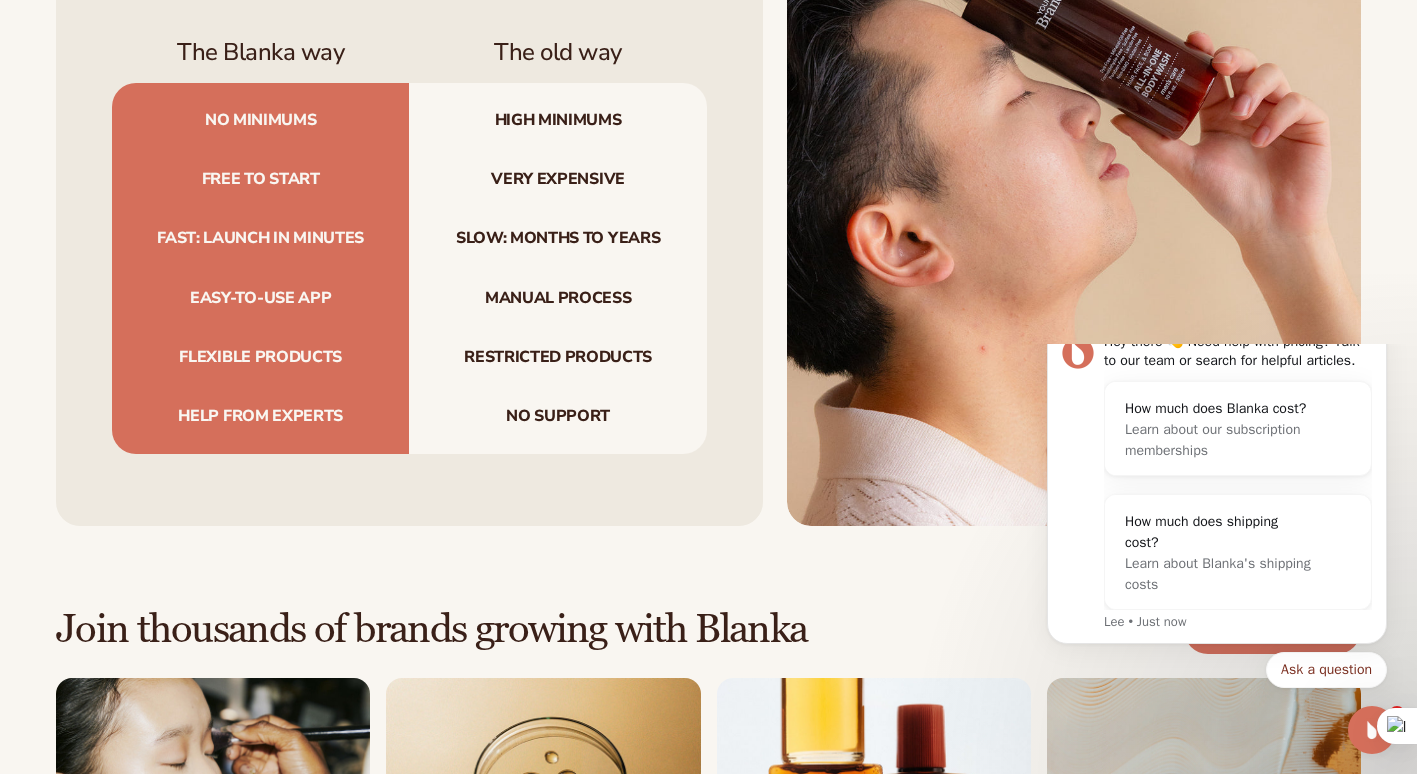 scroll, scrollTop: 0, scrollLeft: 0, axis: both 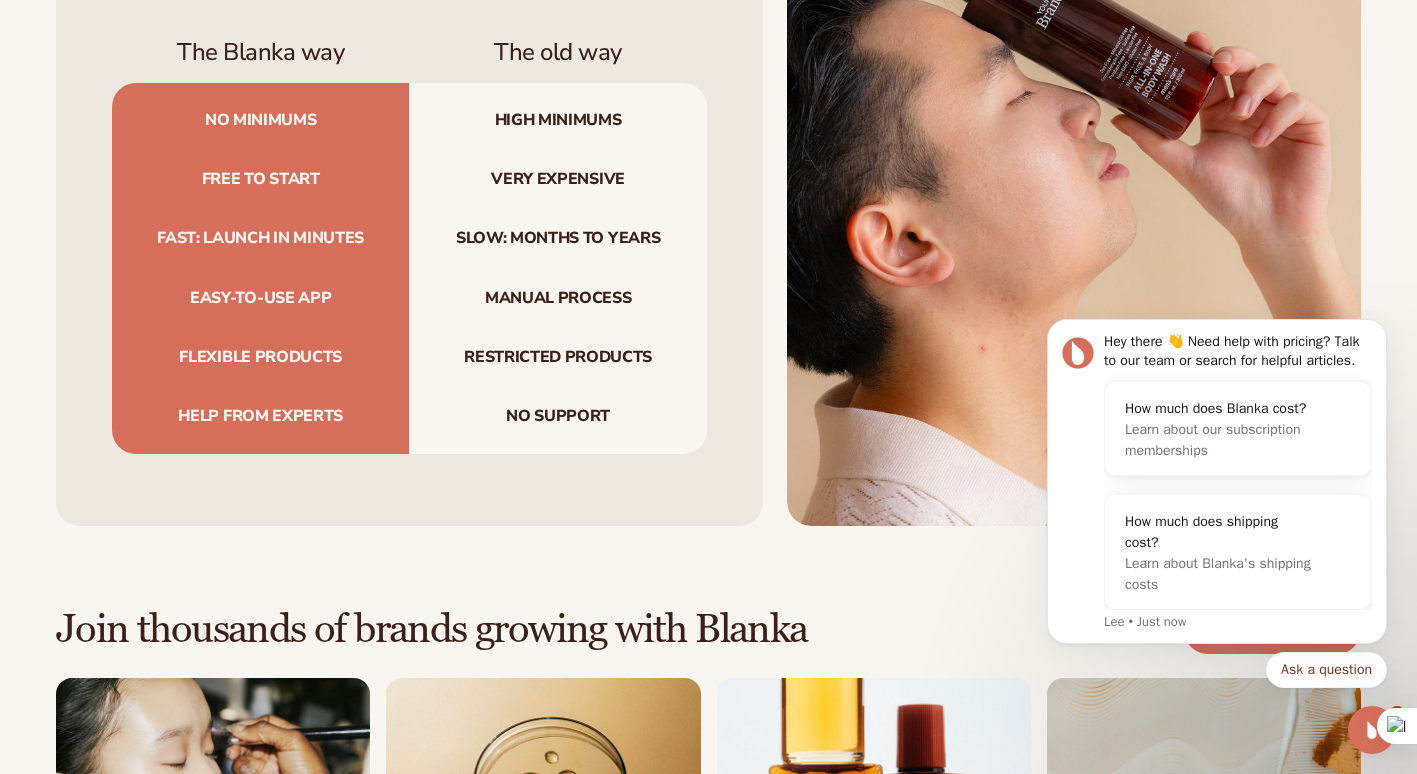 click on "Join thousands of brands growing with Blanka
Start free
“Amazing team to work with that gives you guidance on how to start your own label!”
Danielle C.
“Very cool to have my logo on my product line and I don't need to carry inventory!”
Linda L." at bounding box center [708, 861] 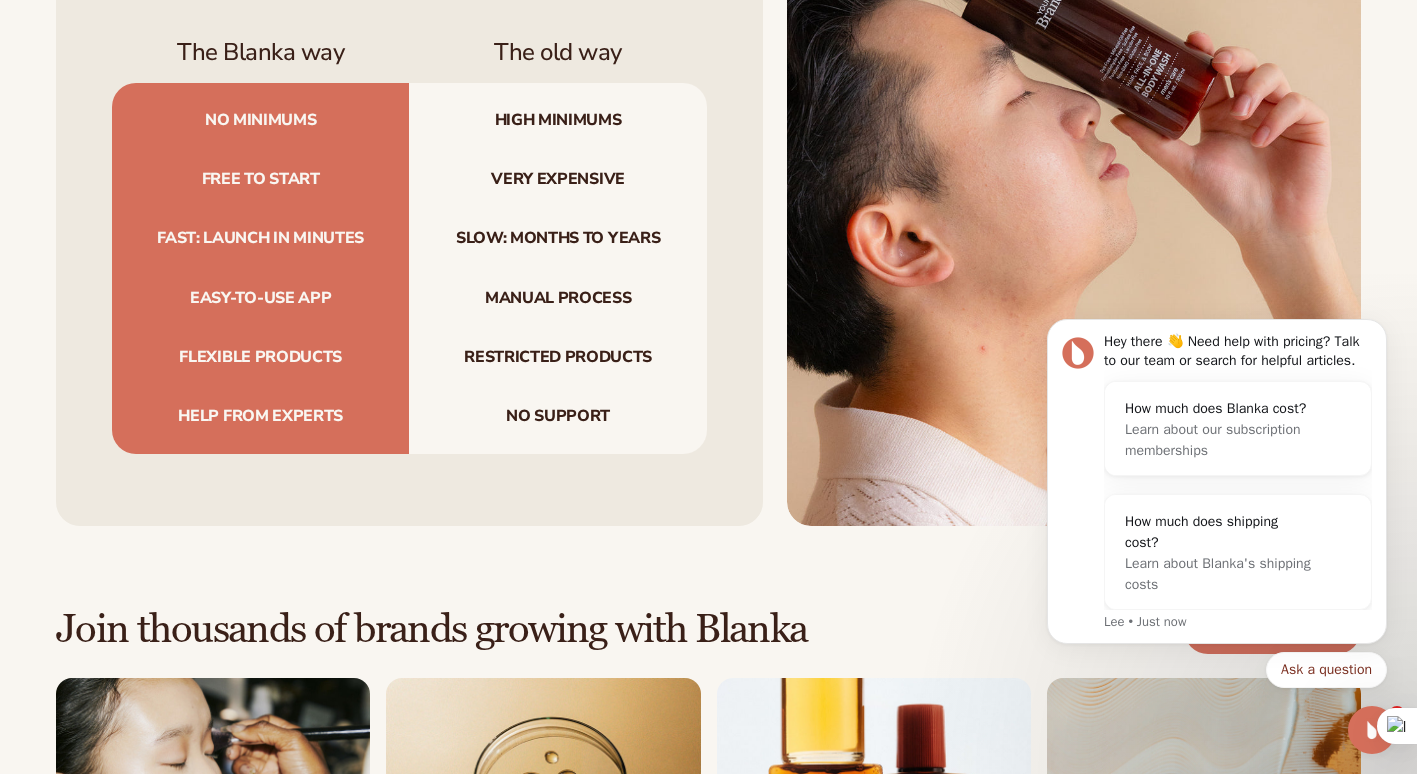 click at bounding box center (1372, 730) 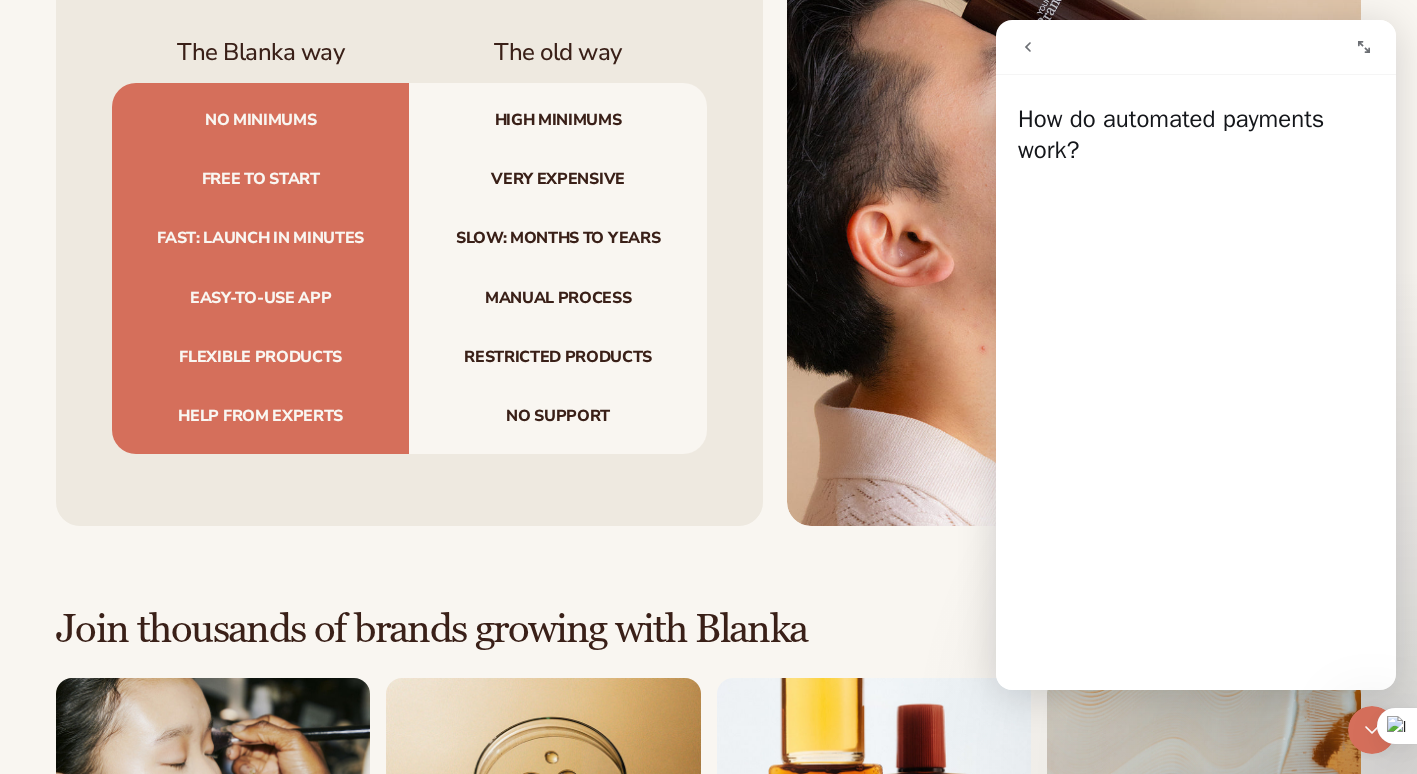 click at bounding box center [1372, 730] 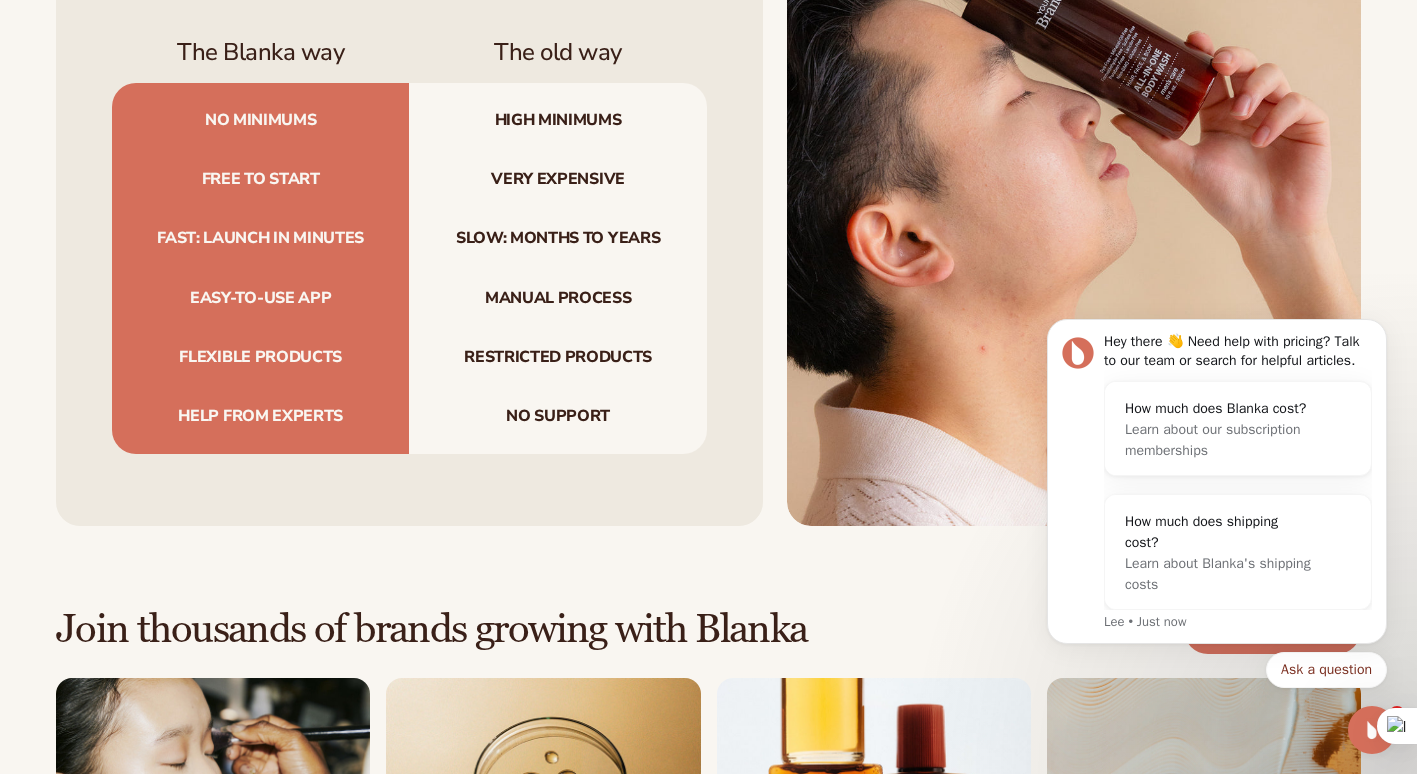 scroll, scrollTop: 0, scrollLeft: 0, axis: both 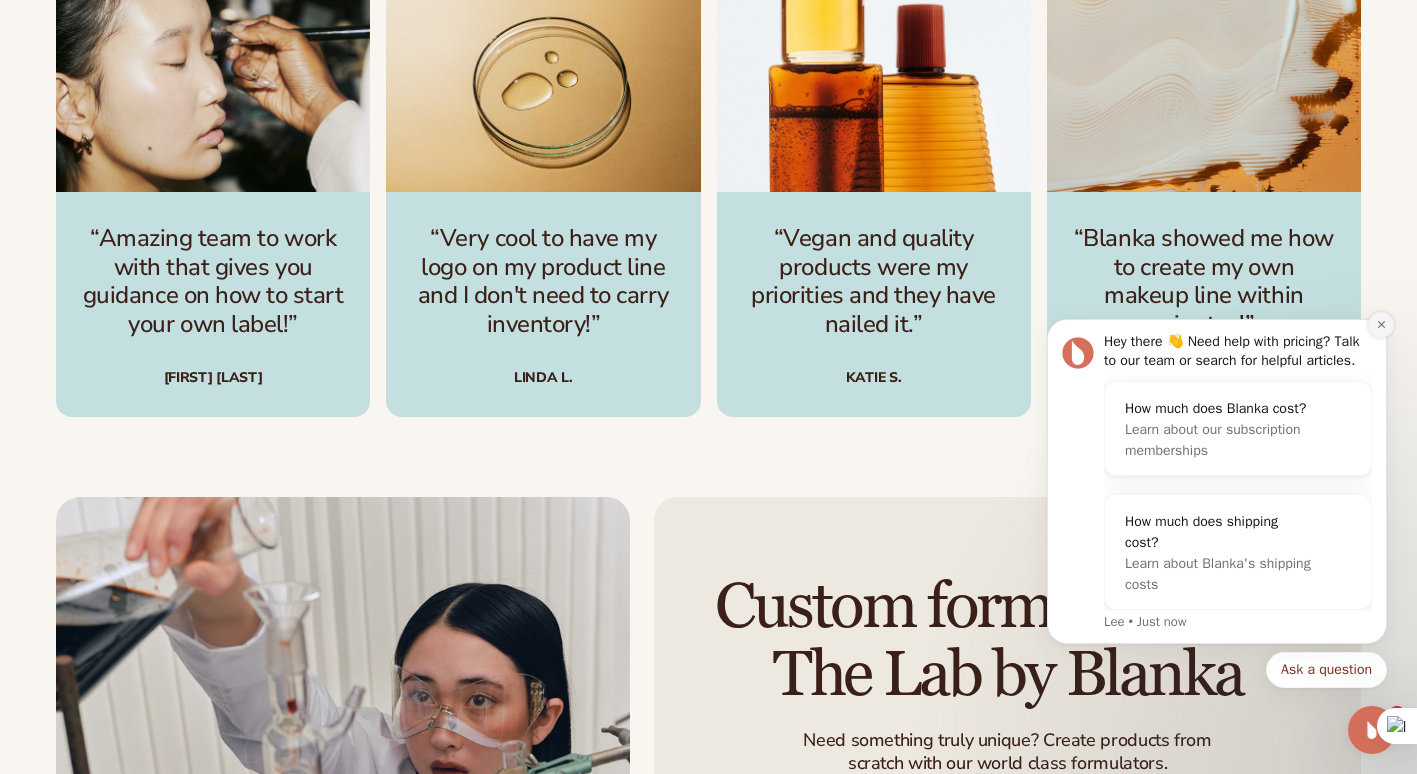 click at bounding box center [1381, 325] 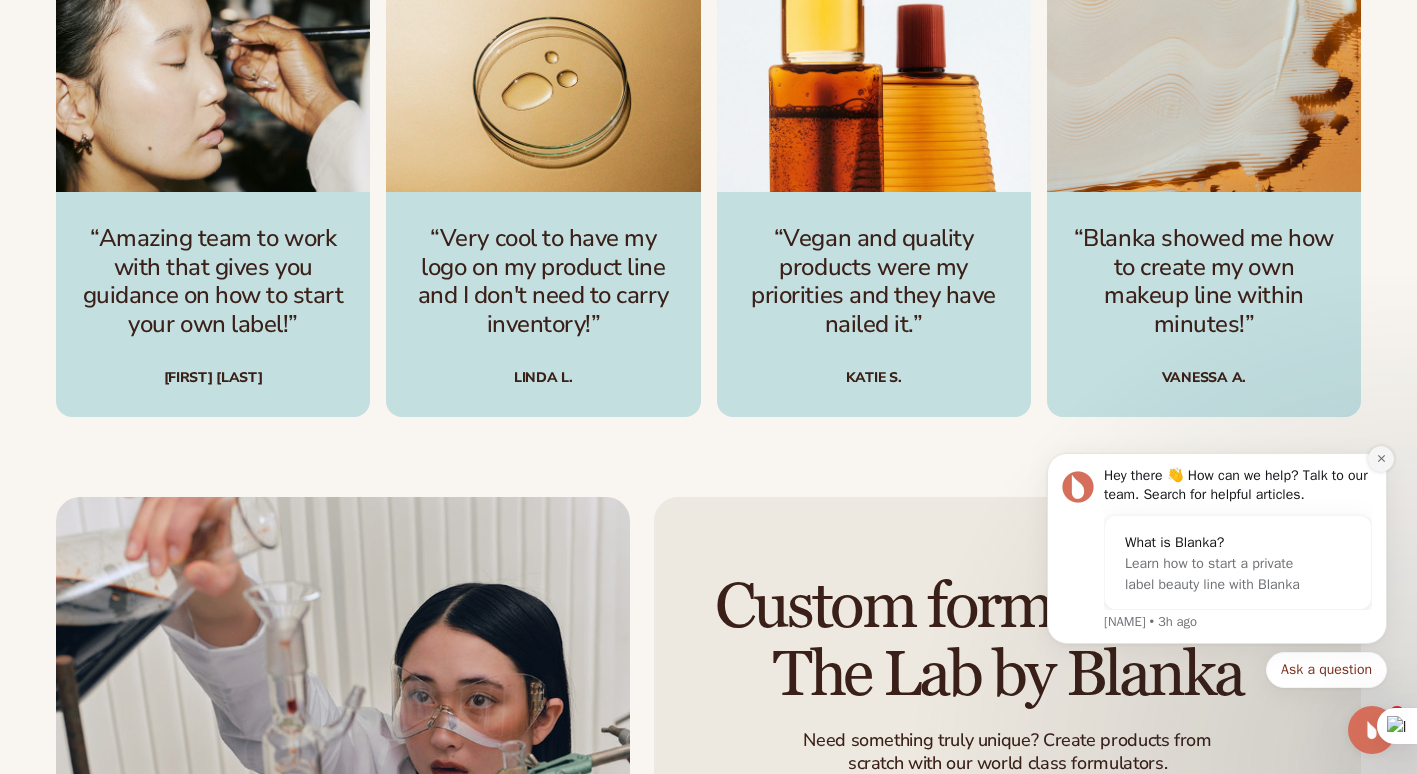 click 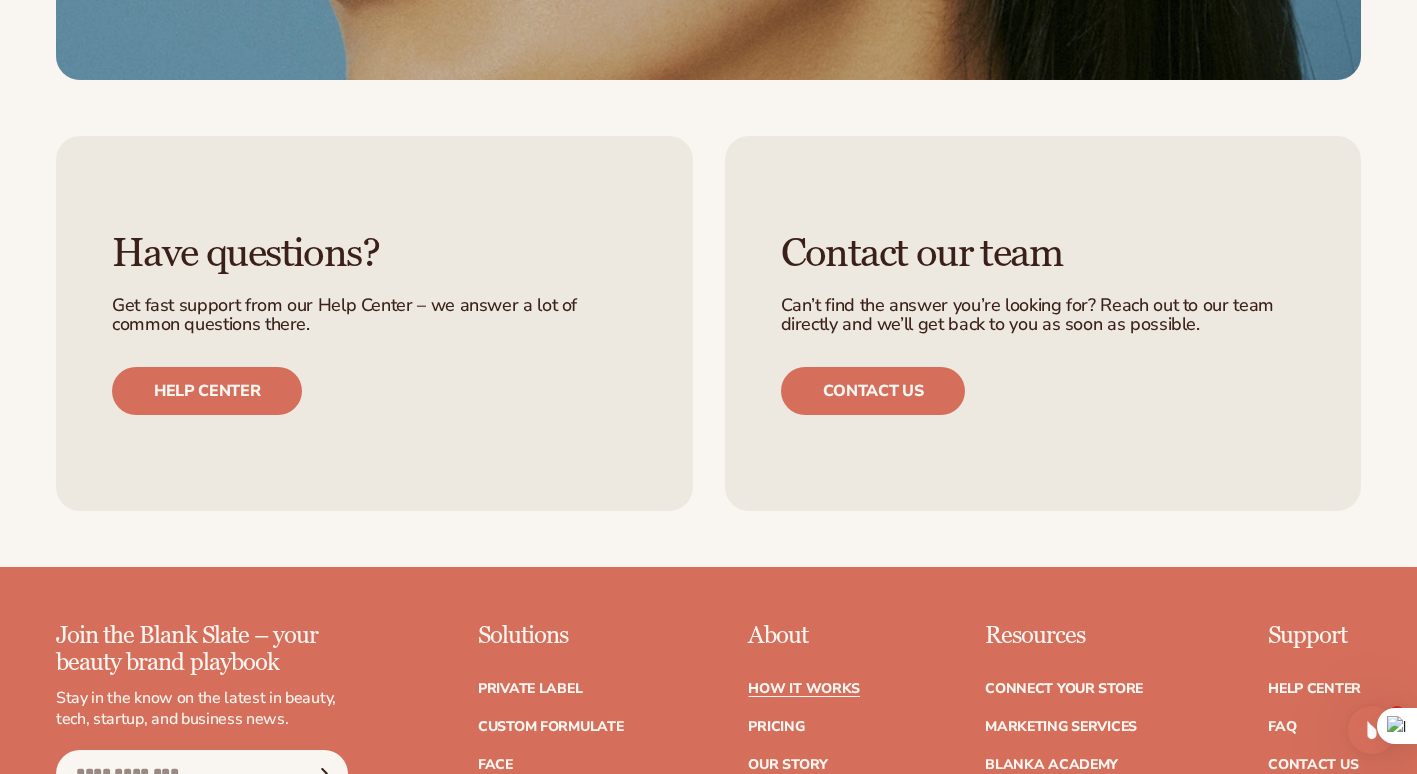 scroll, scrollTop: 4700, scrollLeft: 0, axis: vertical 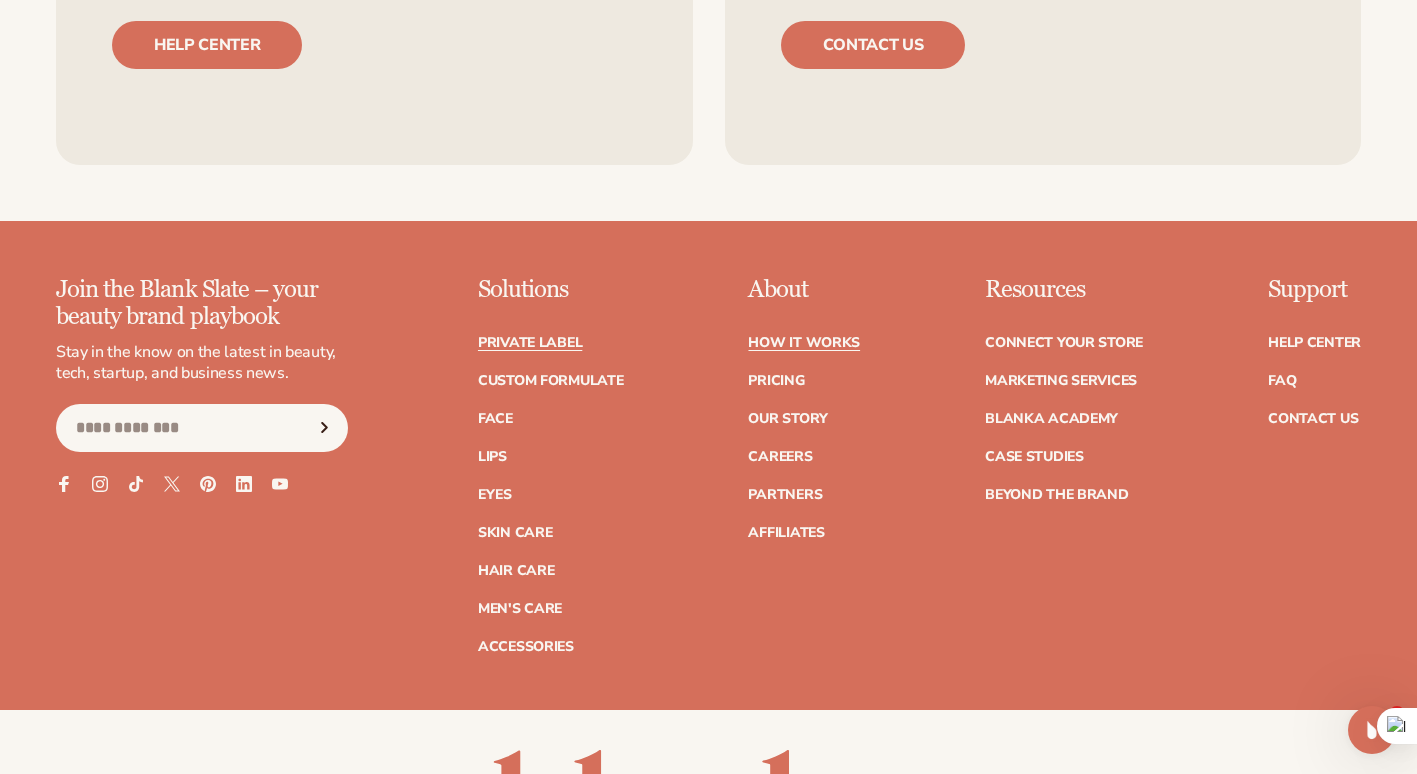 click on "Private label" at bounding box center [530, 343] 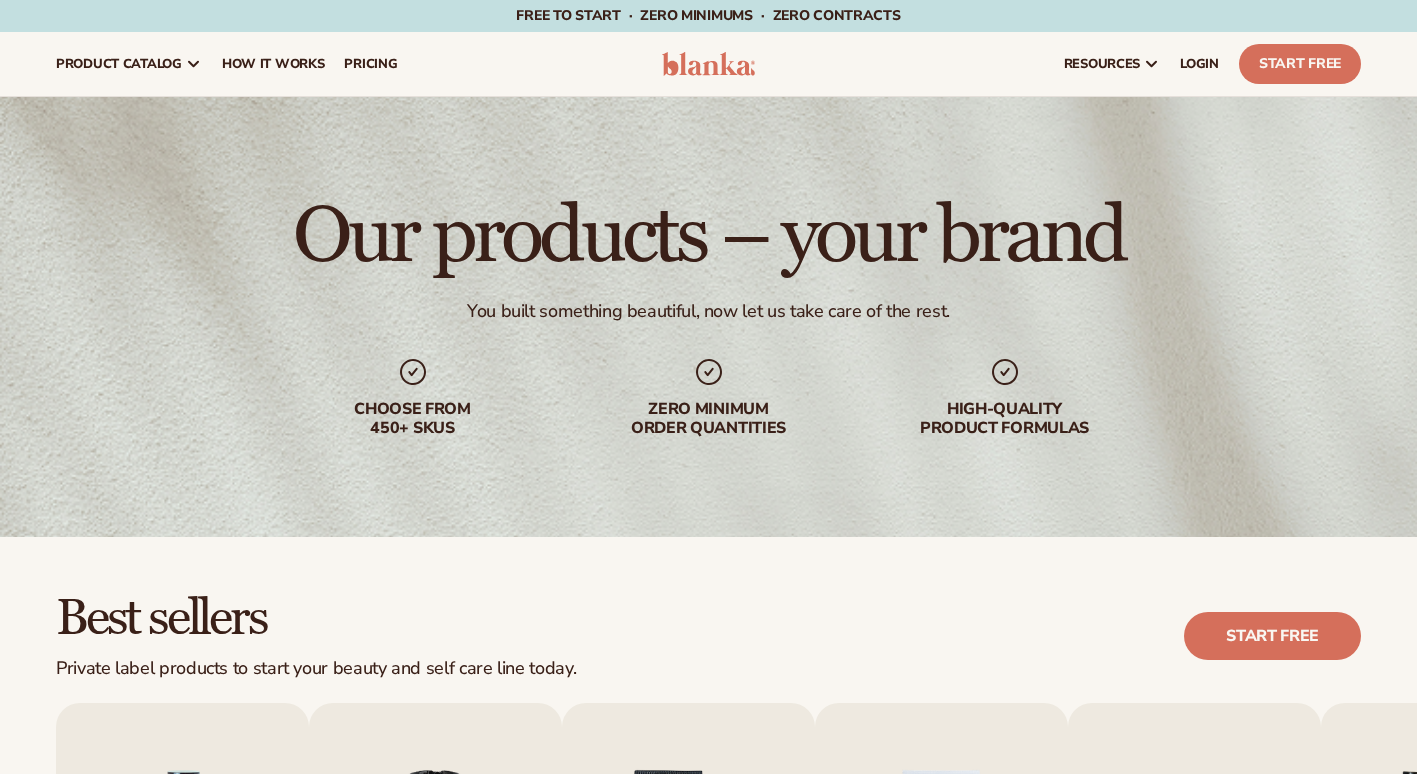 scroll, scrollTop: 0, scrollLeft: 0, axis: both 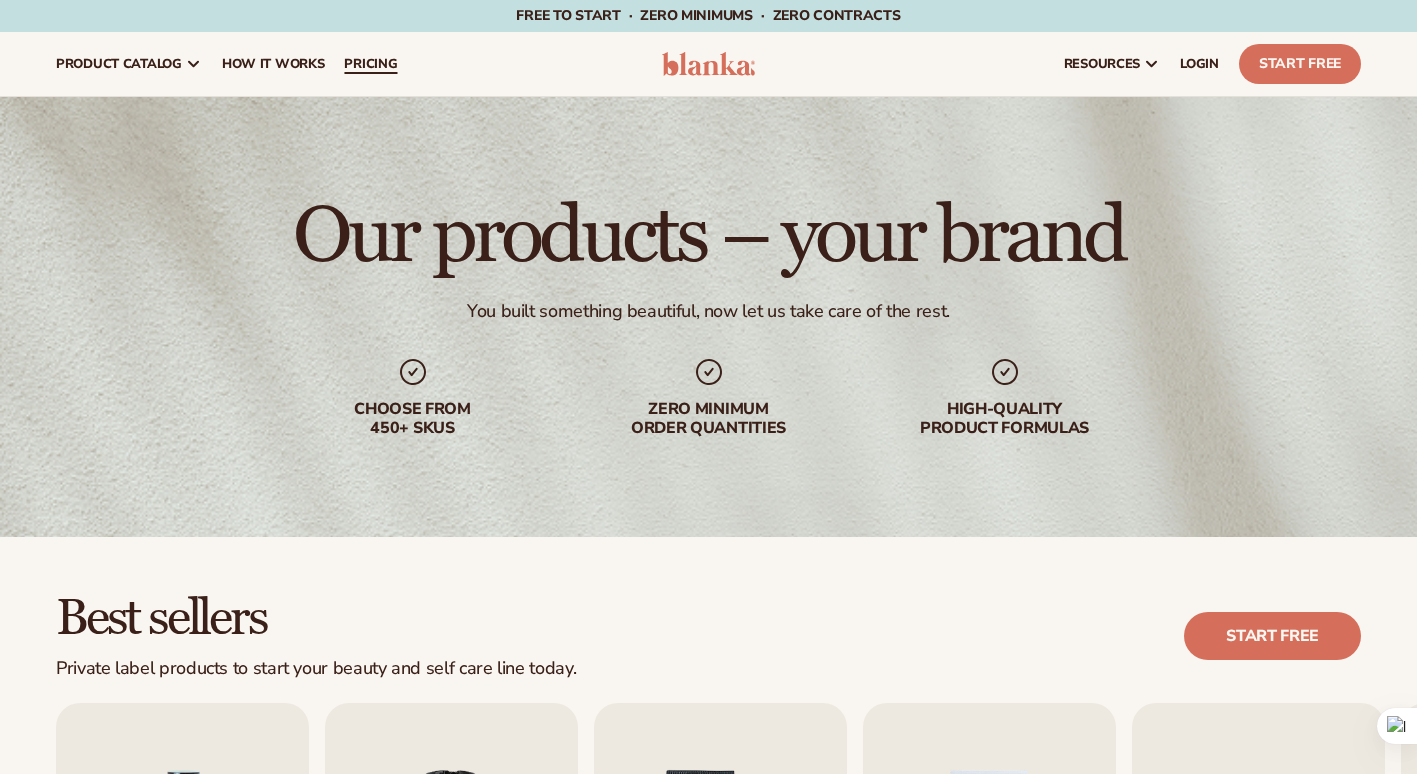 click on "pricing" at bounding box center [370, 64] 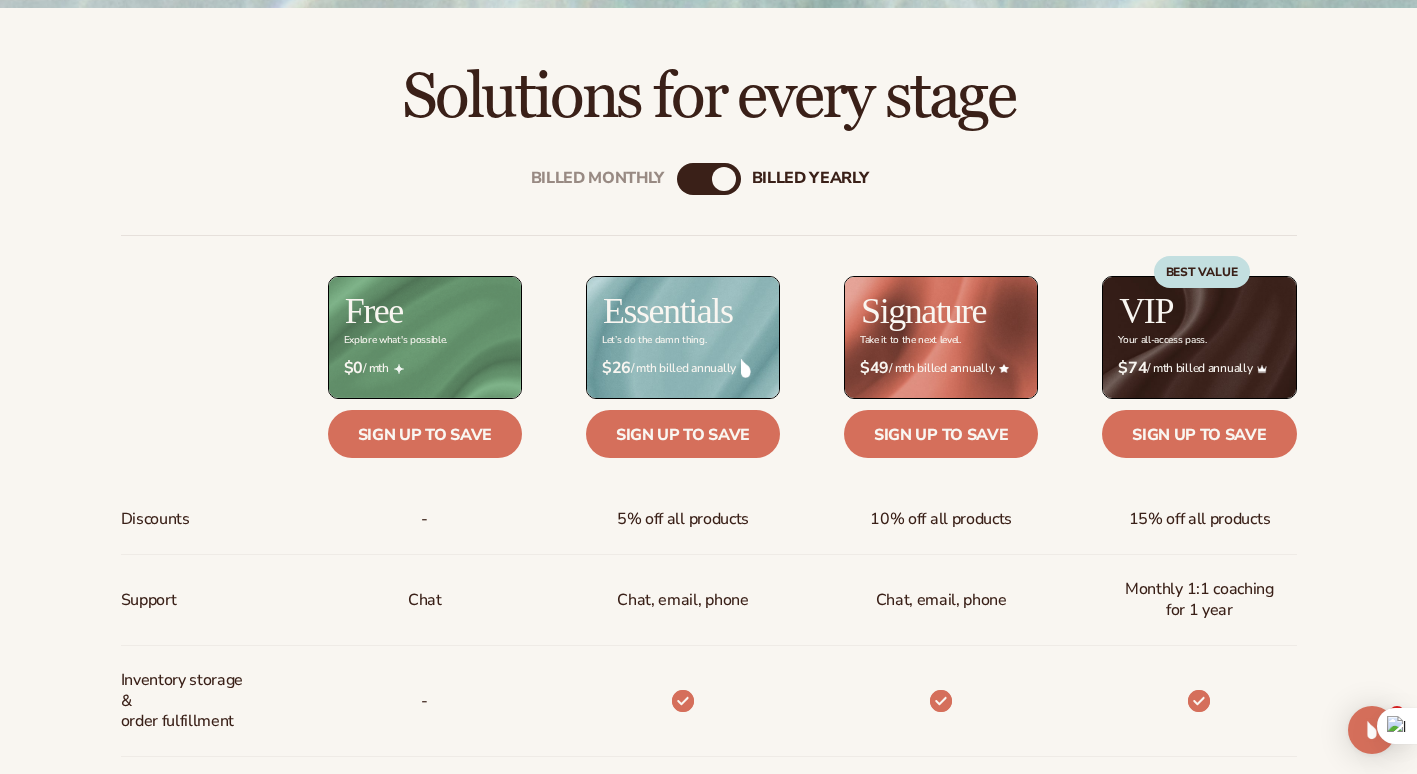 scroll, scrollTop: 0, scrollLeft: 0, axis: both 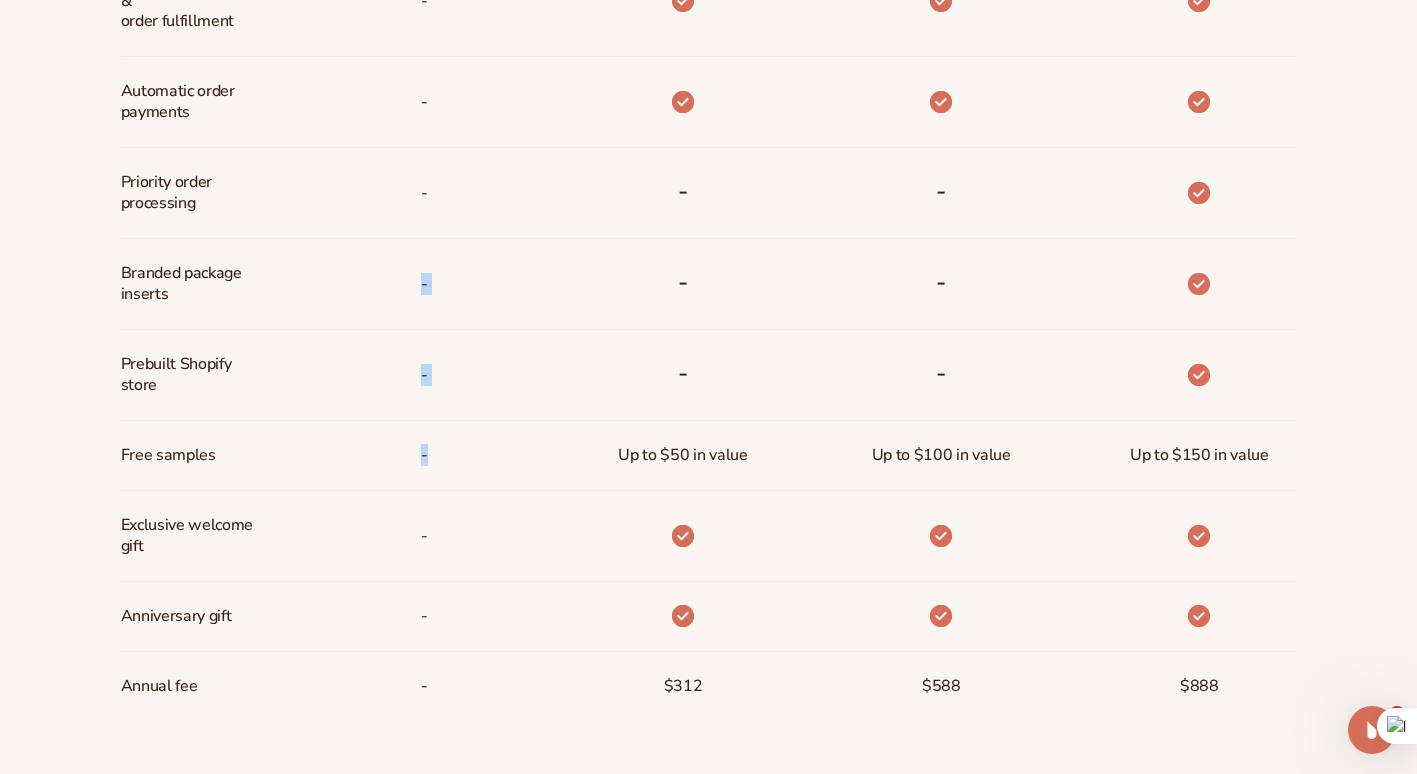drag, startPoint x: 423, startPoint y: 287, endPoint x: 449, endPoint y: 427, distance: 142.39381 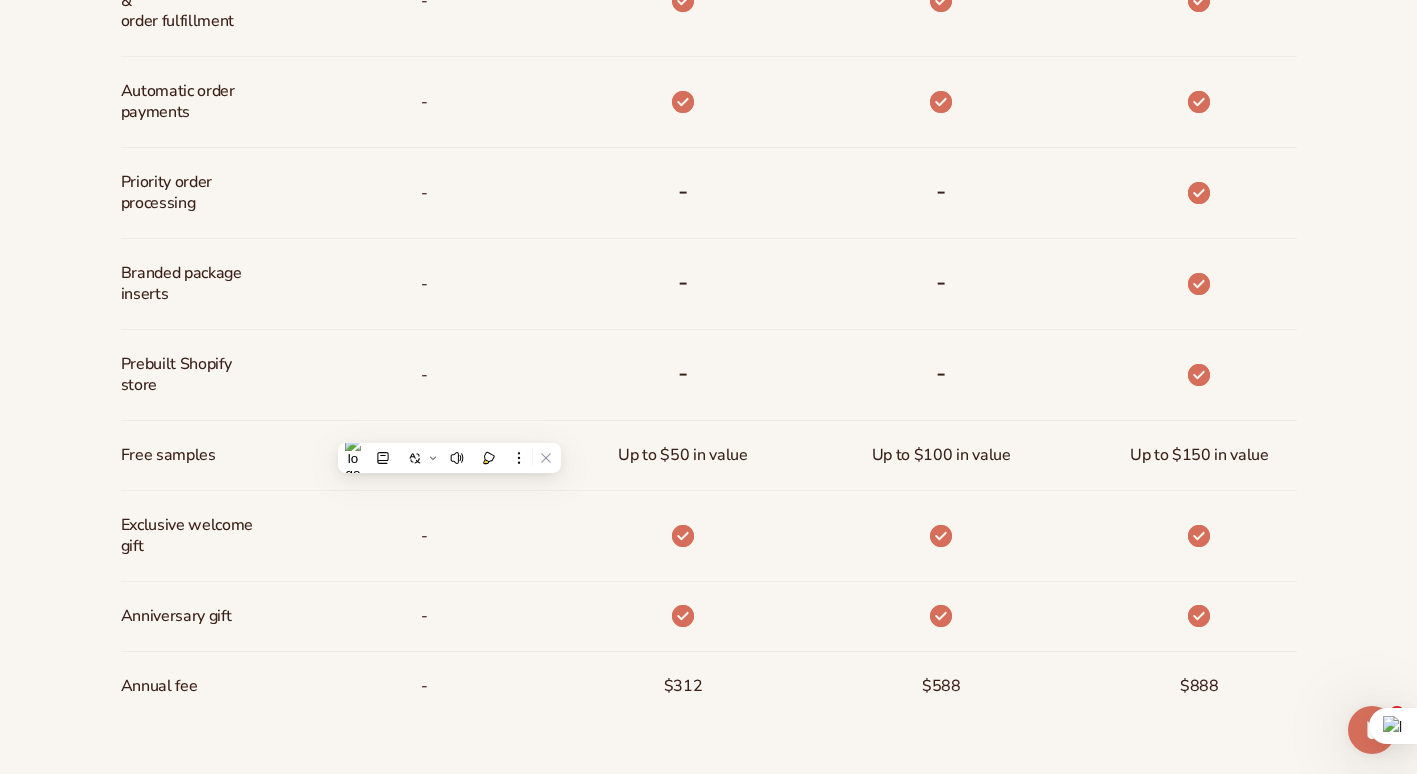 click on "Billed Monthly
billed Yearly
Billed Monthly
billed Yearly
Discounts
Support
Inventory storage &   order fulfillment
Automatic order payments
Priority order processing
Branded package inserts
Prebuilt Shopify store
Free samples" at bounding box center [708, 104] 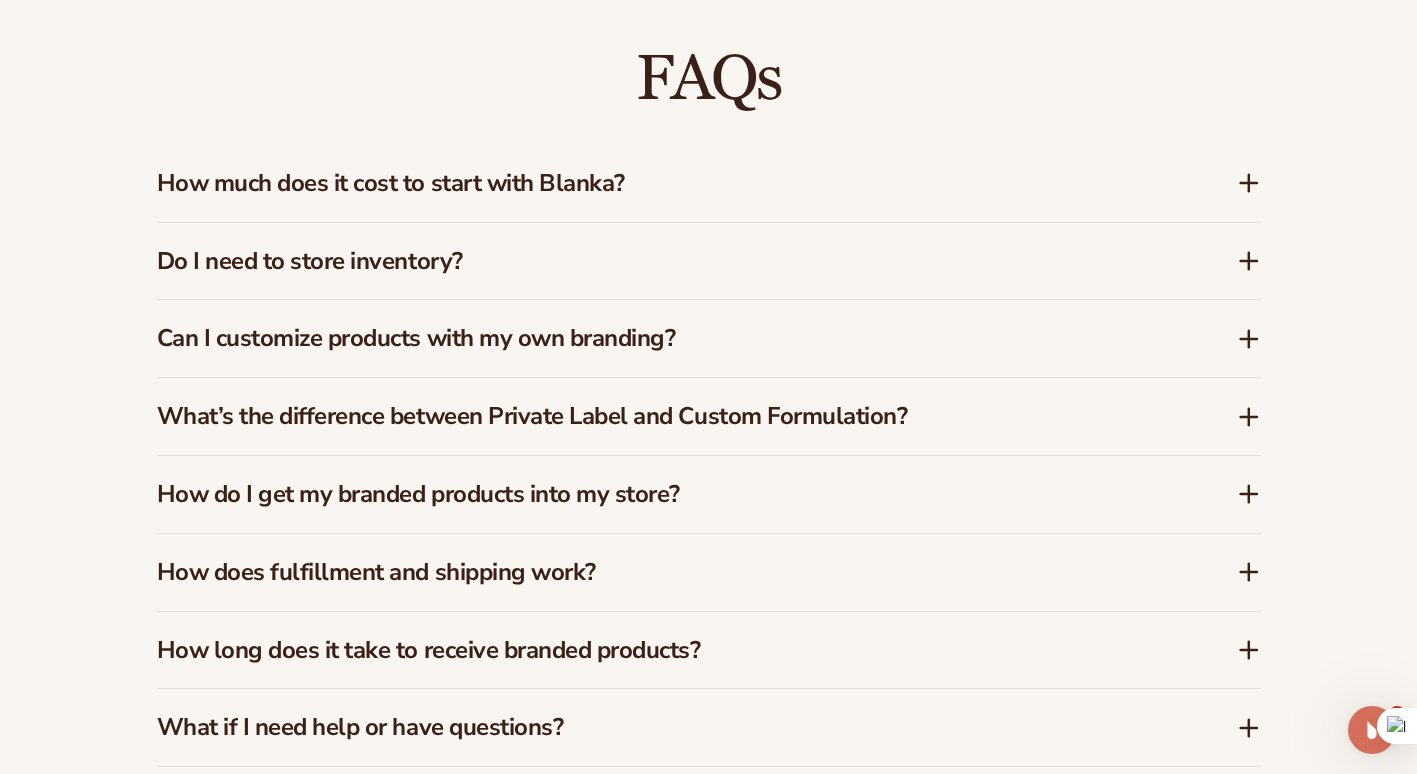 scroll, scrollTop: 2900, scrollLeft: 0, axis: vertical 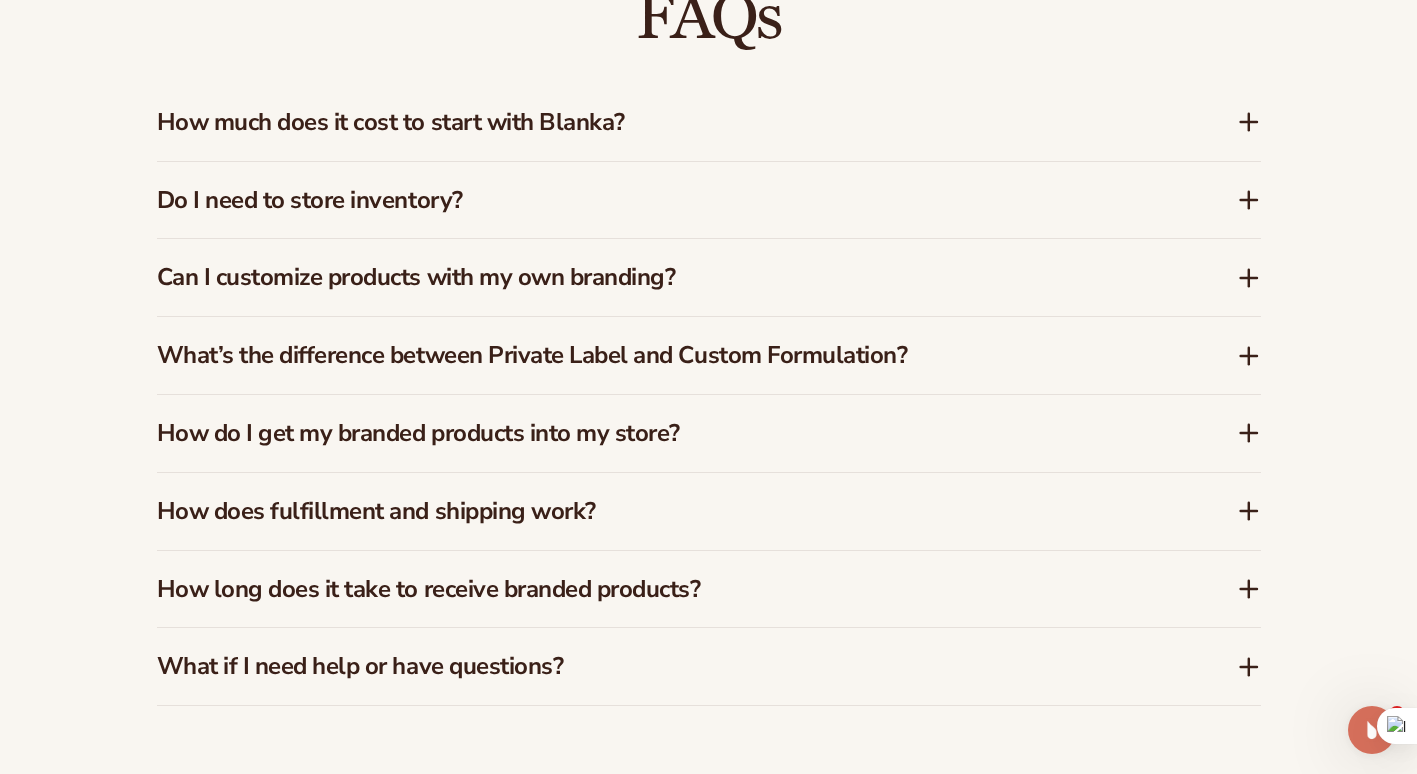 click on "How much does it cost to start with Blanka?" at bounding box center (709, 122) 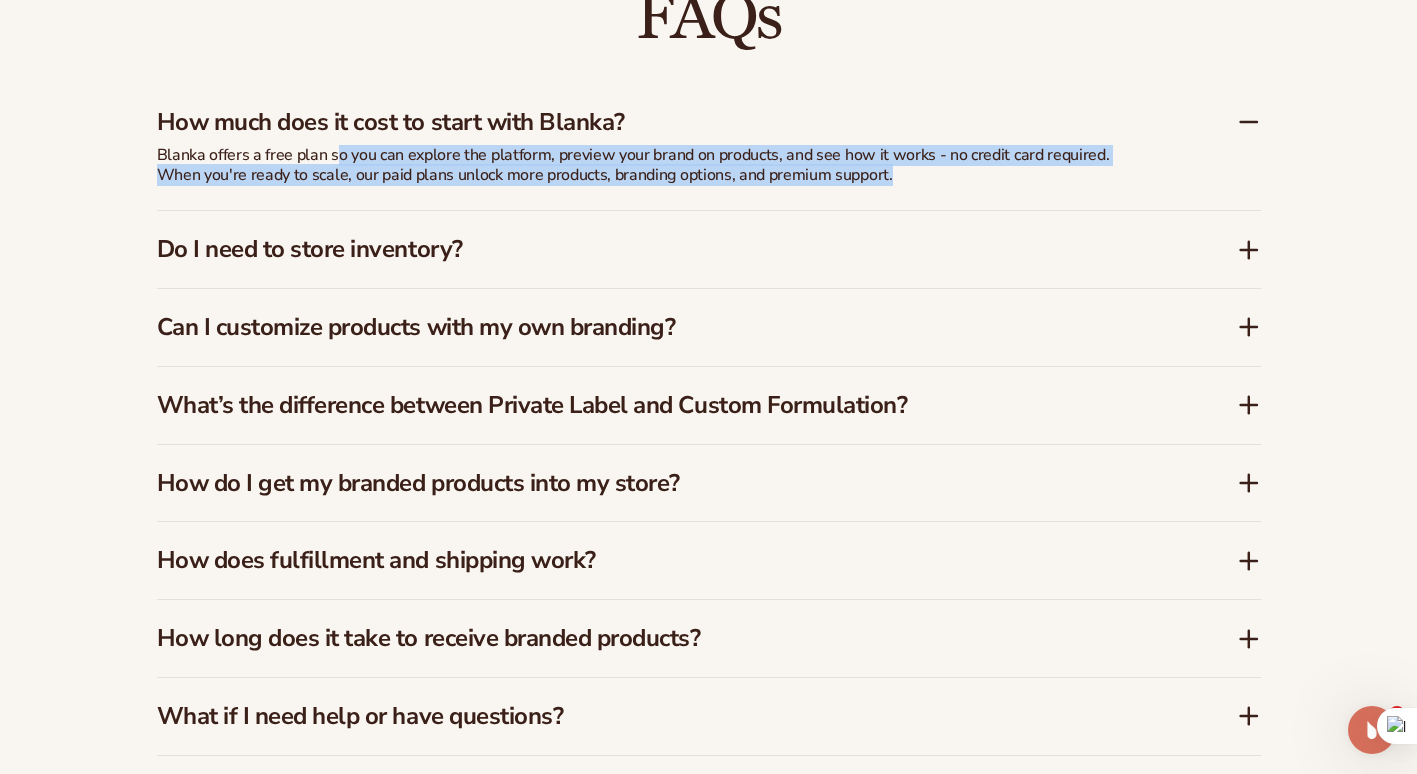 drag, startPoint x: 340, startPoint y: 154, endPoint x: 848, endPoint y: 178, distance: 508.56662 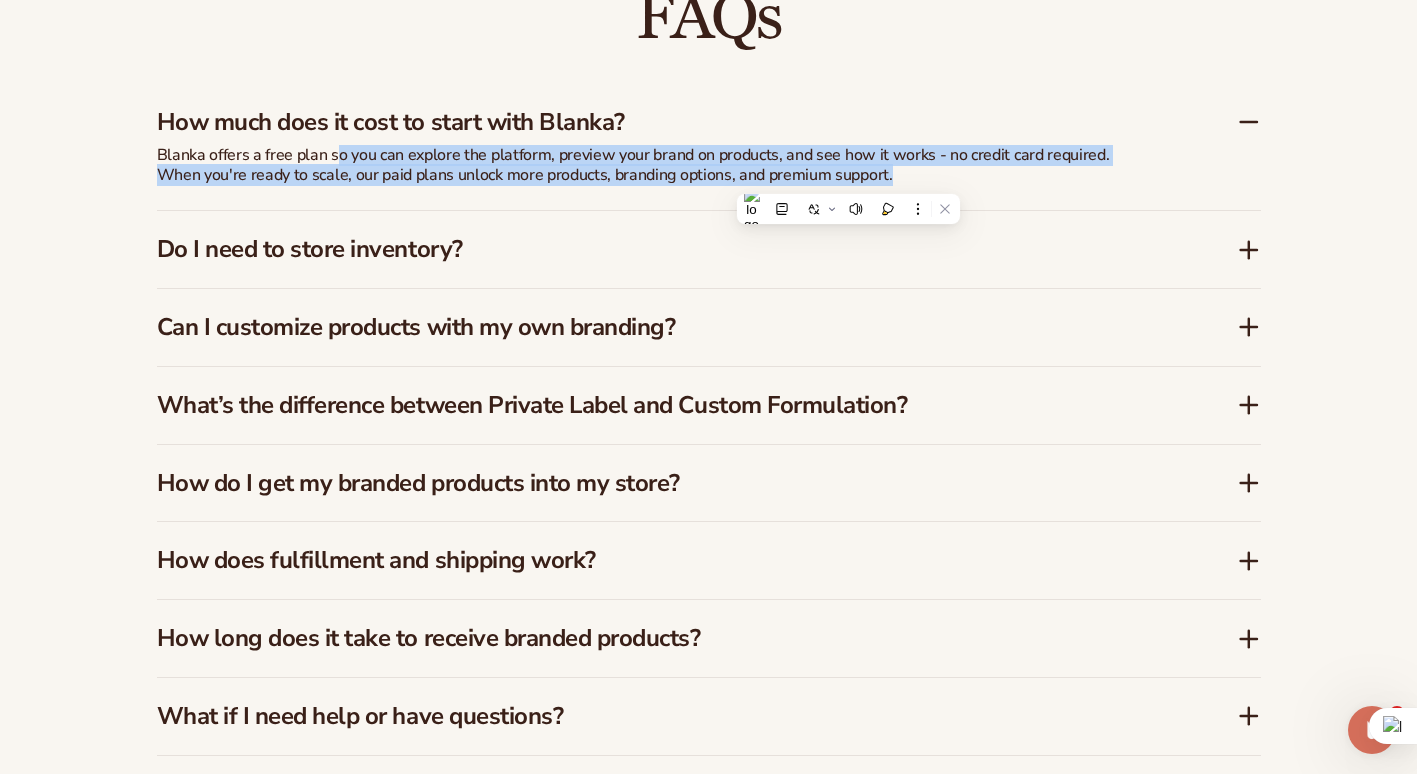 drag, startPoint x: 848, startPoint y: 178, endPoint x: 724, endPoint y: 159, distance: 125.4472 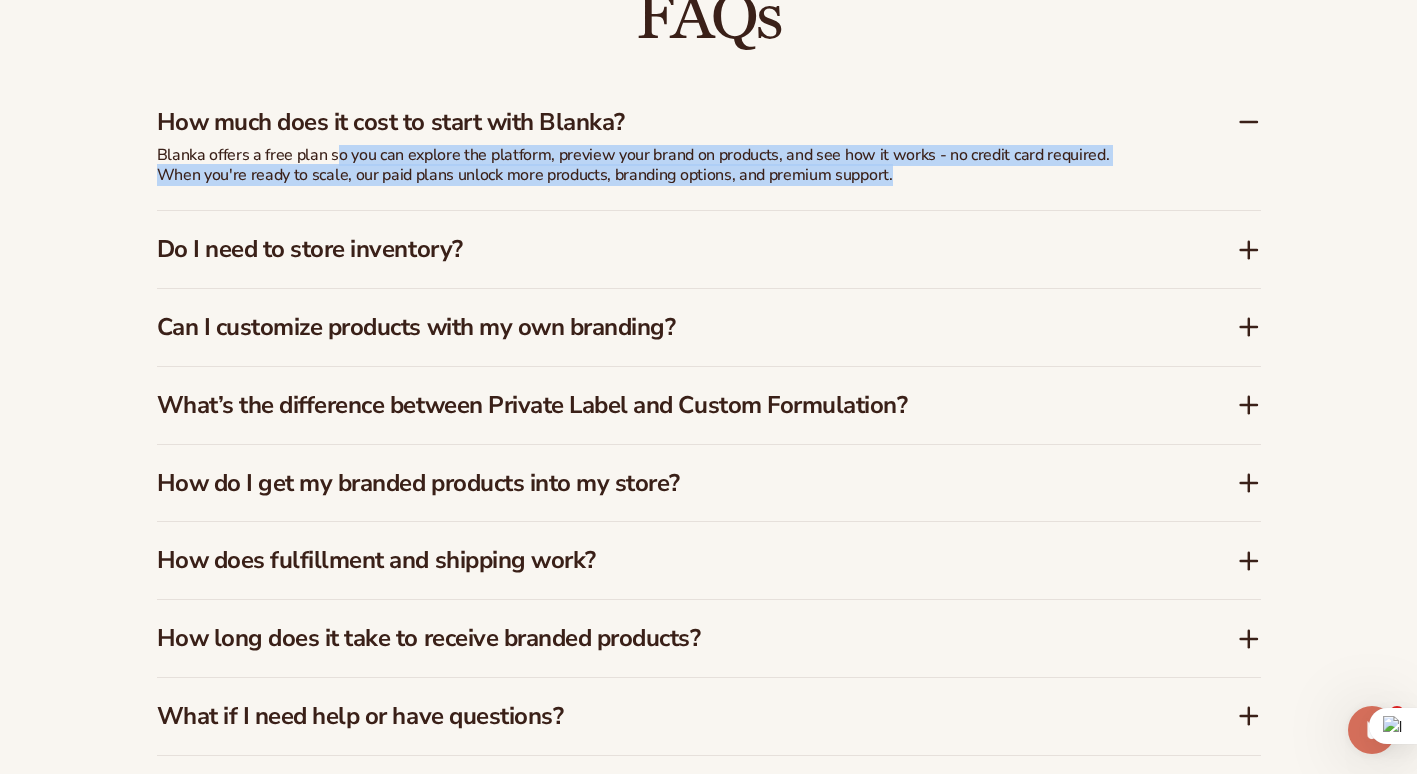 click on "Blanka offers a free plan so you can explore the platform, preview your brand on products, and see how it works - no credit card required. When you're ready to scale, our paid plans unlock more products, branding options, and premium support." at bounding box center (657, 166) 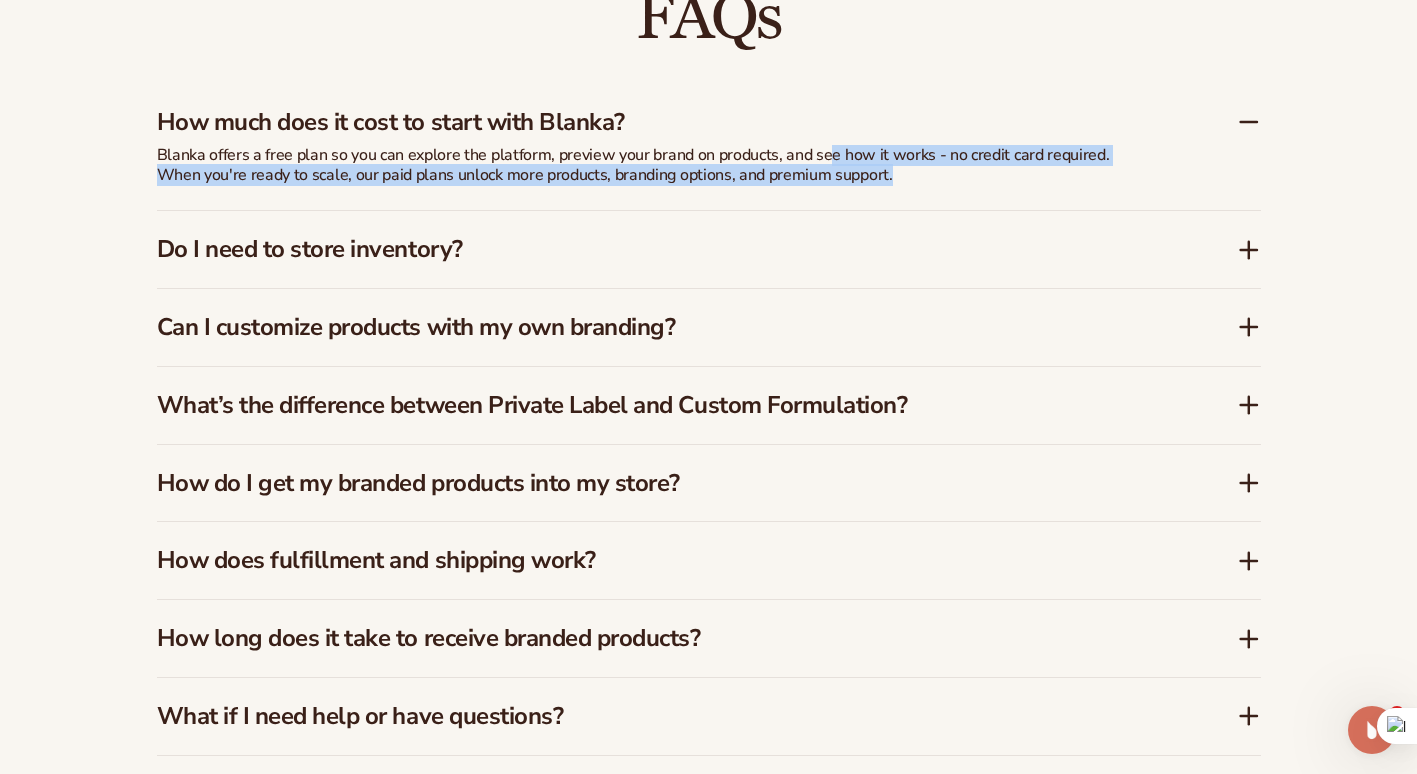 drag, startPoint x: 826, startPoint y: 159, endPoint x: 998, endPoint y: 172, distance: 172.49059 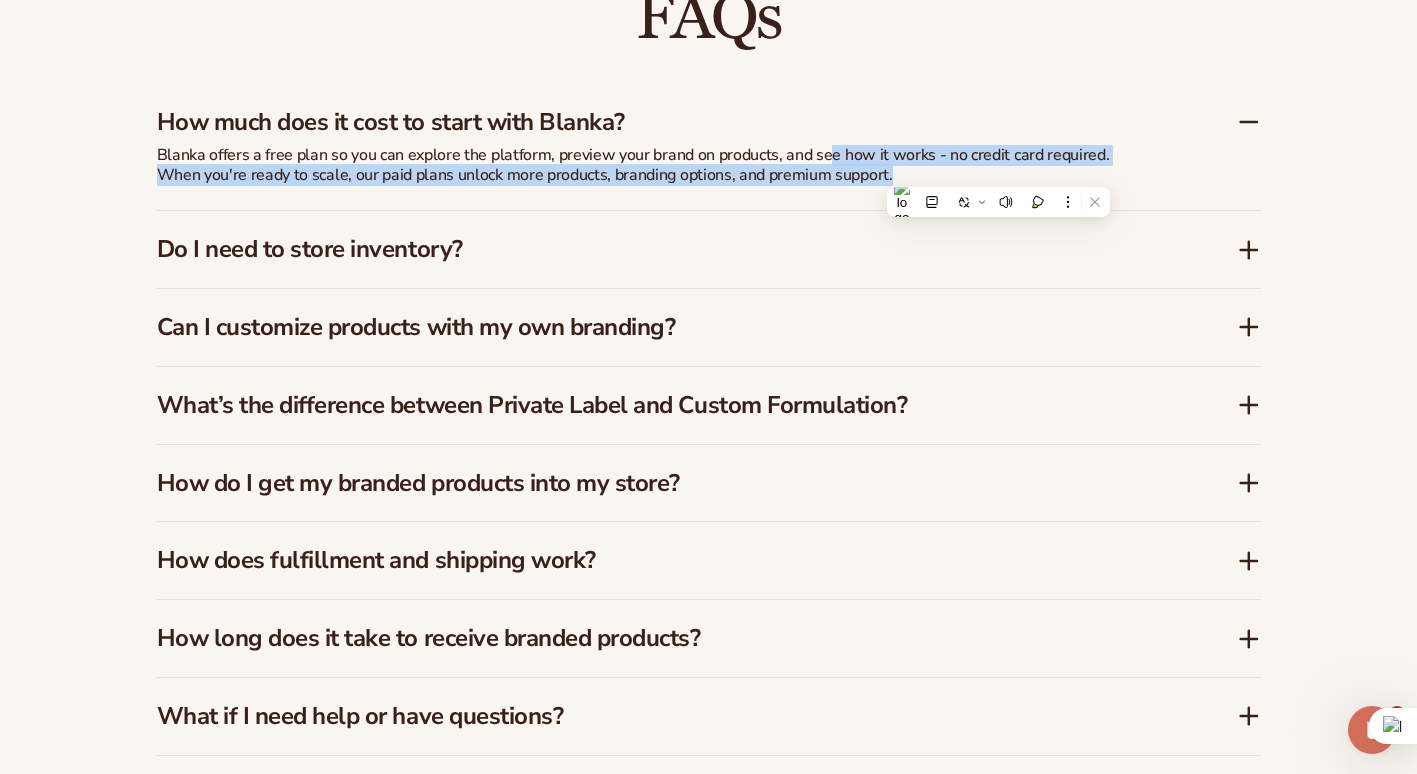 click on "Blanka offers a free plan so you can explore the platform, preview your brand on products, and see how it works - no credit card required. When you're ready to scale, our paid plans unlock more products, branding options, and premium support." at bounding box center (657, 166) 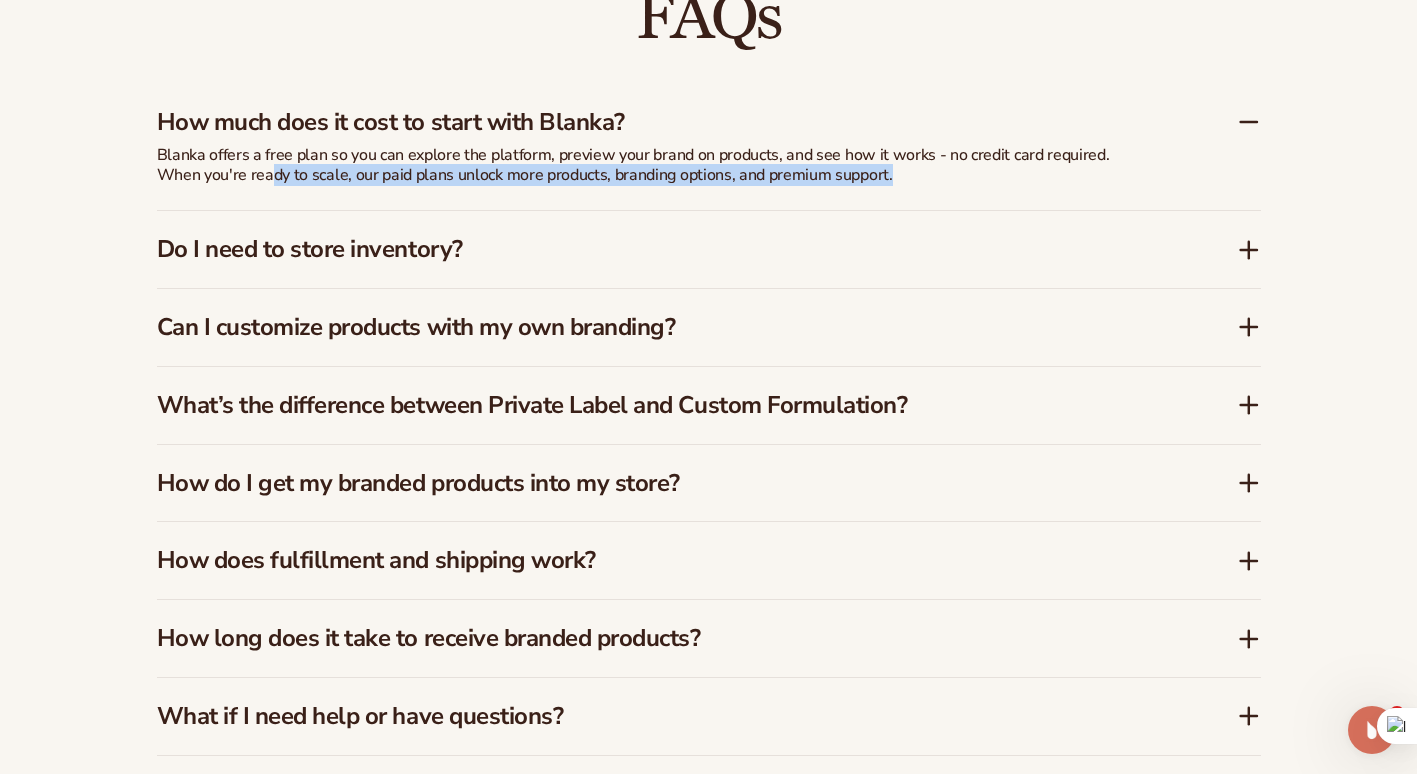drag, startPoint x: 228, startPoint y: 176, endPoint x: 891, endPoint y: 183, distance: 663.0369 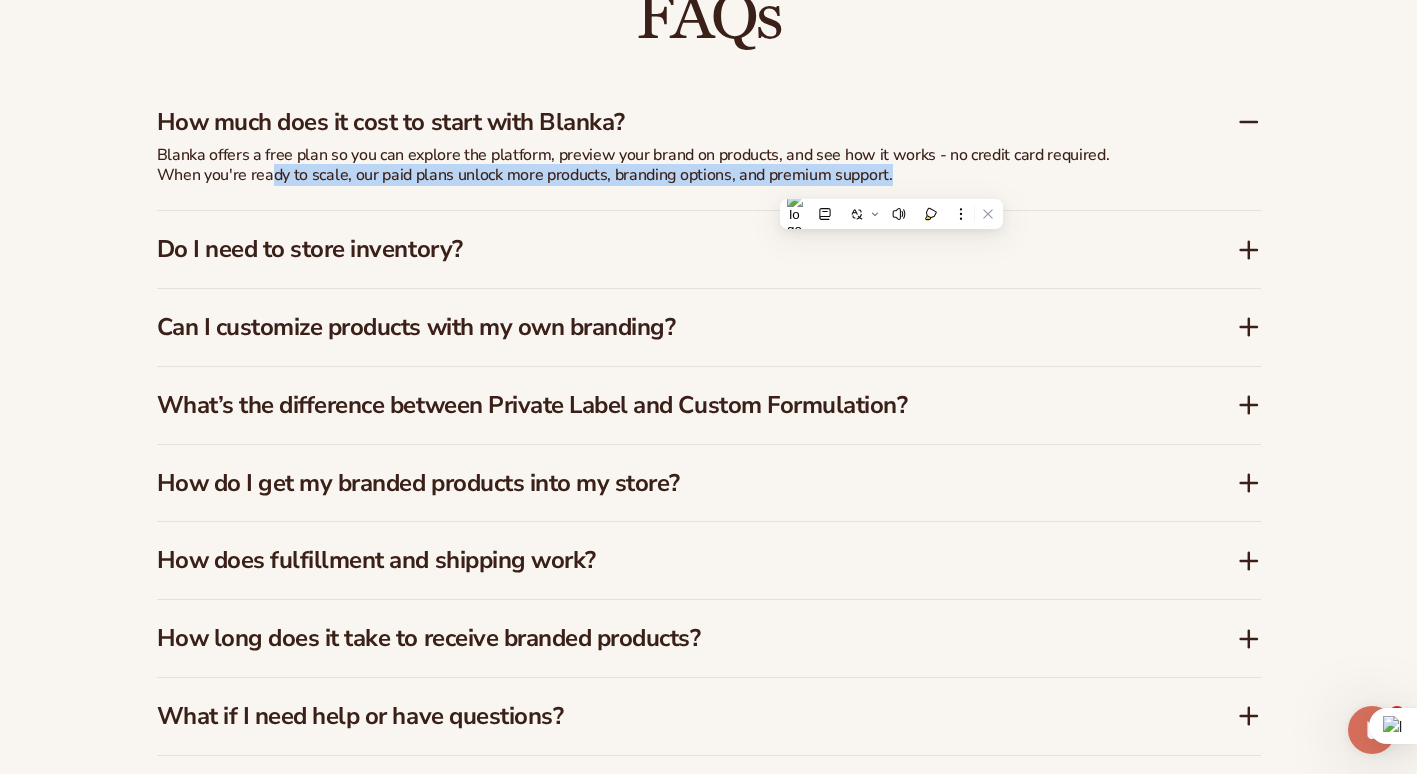 drag, startPoint x: 891, startPoint y: 183, endPoint x: 808, endPoint y: 174, distance: 83.48653 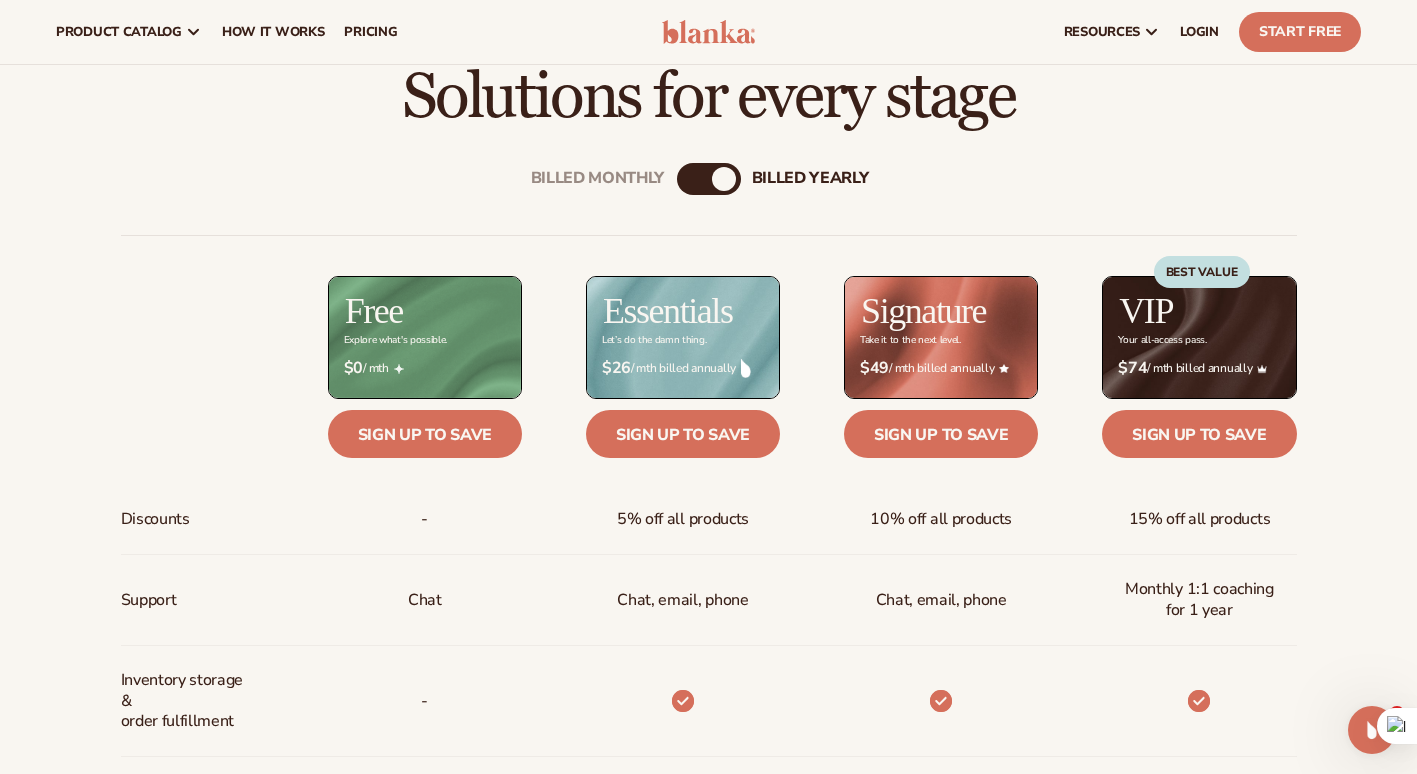scroll, scrollTop: 0, scrollLeft: 0, axis: both 